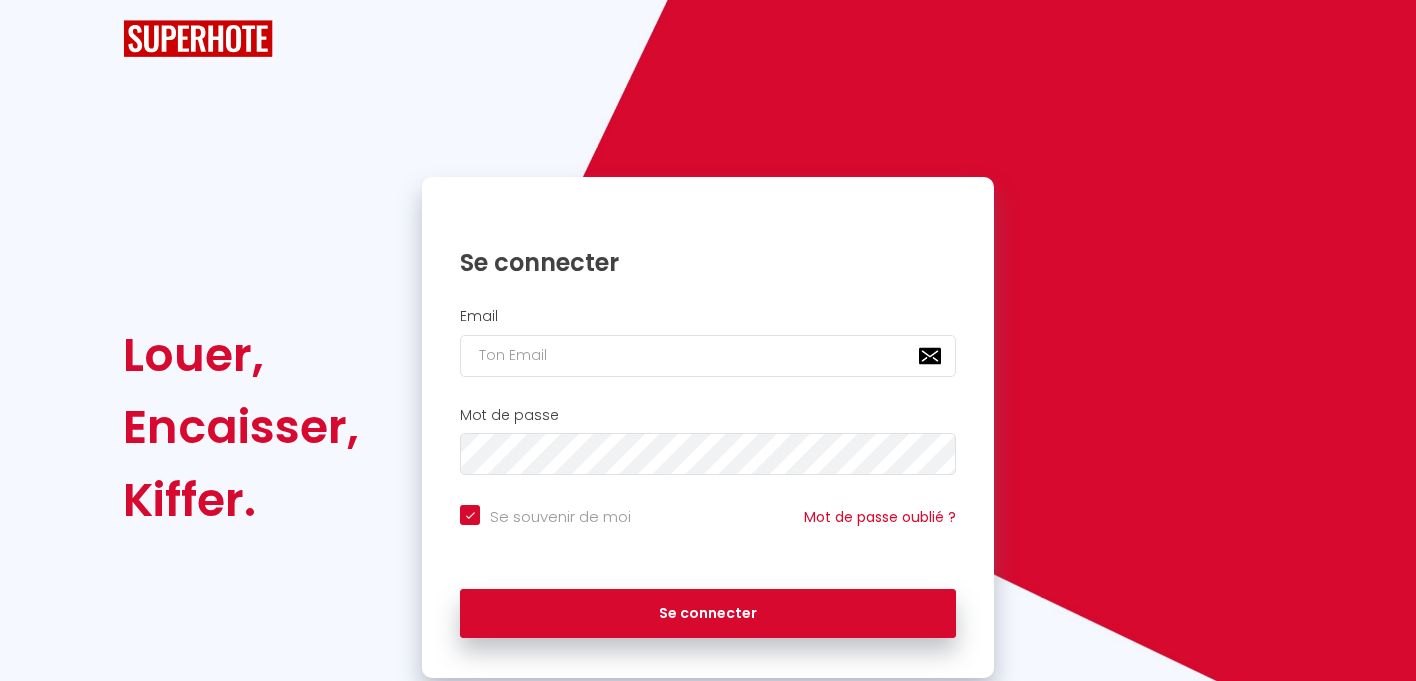 scroll, scrollTop: 0, scrollLeft: 0, axis: both 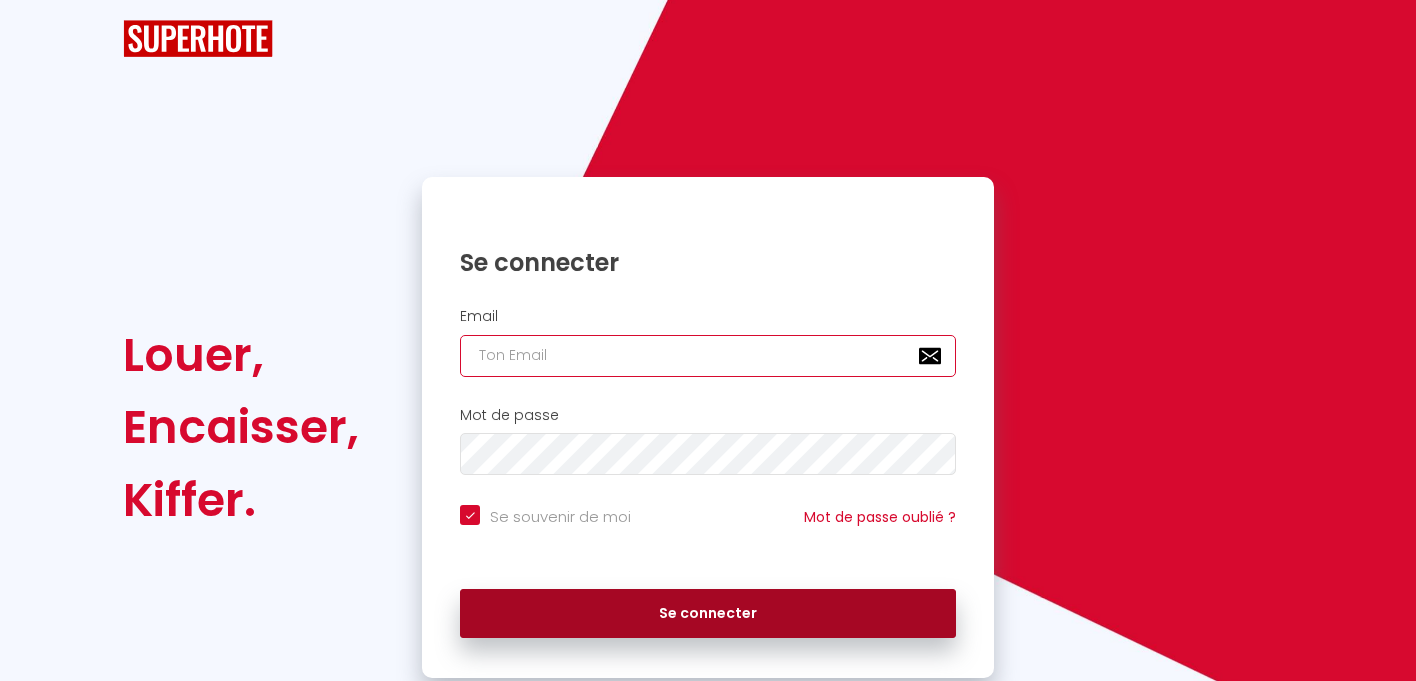 type on "[PERSON_NAME][EMAIL_ADDRESS][DOMAIN_NAME]" 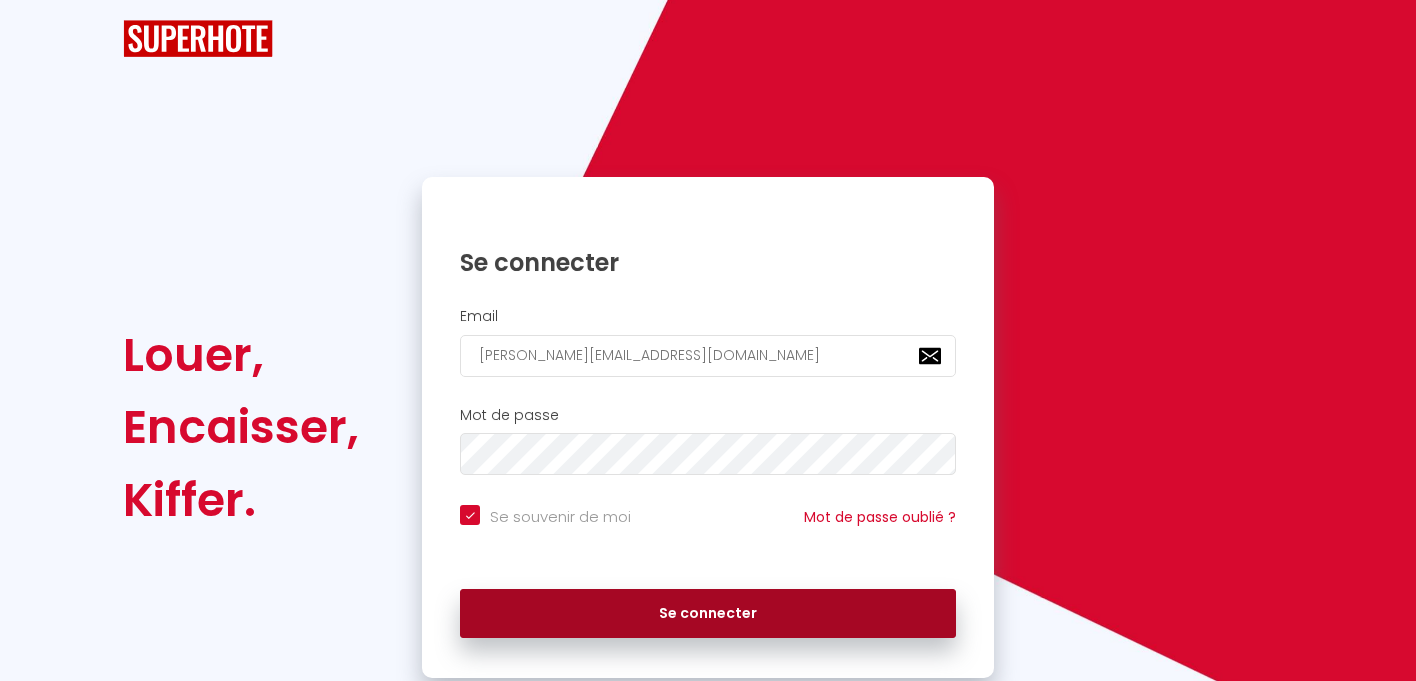 click on "Se connecter" at bounding box center [708, 614] 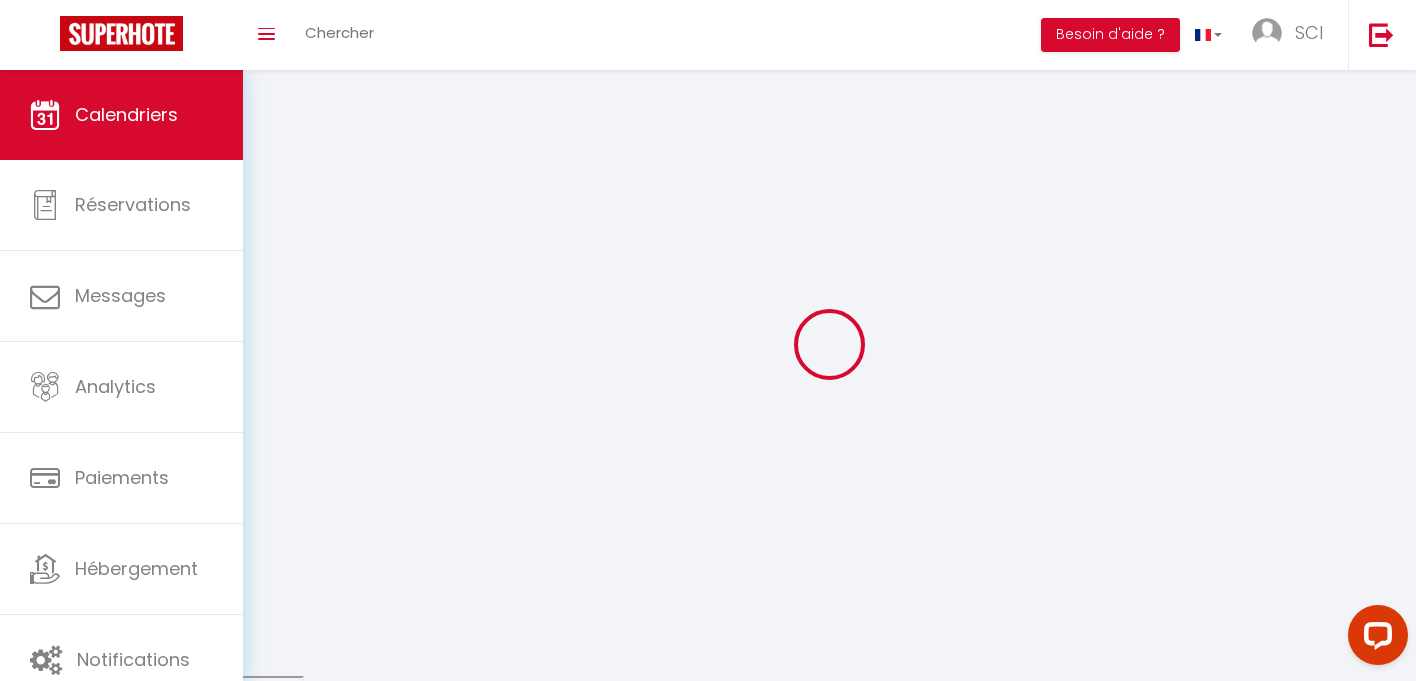scroll, scrollTop: 0, scrollLeft: 0, axis: both 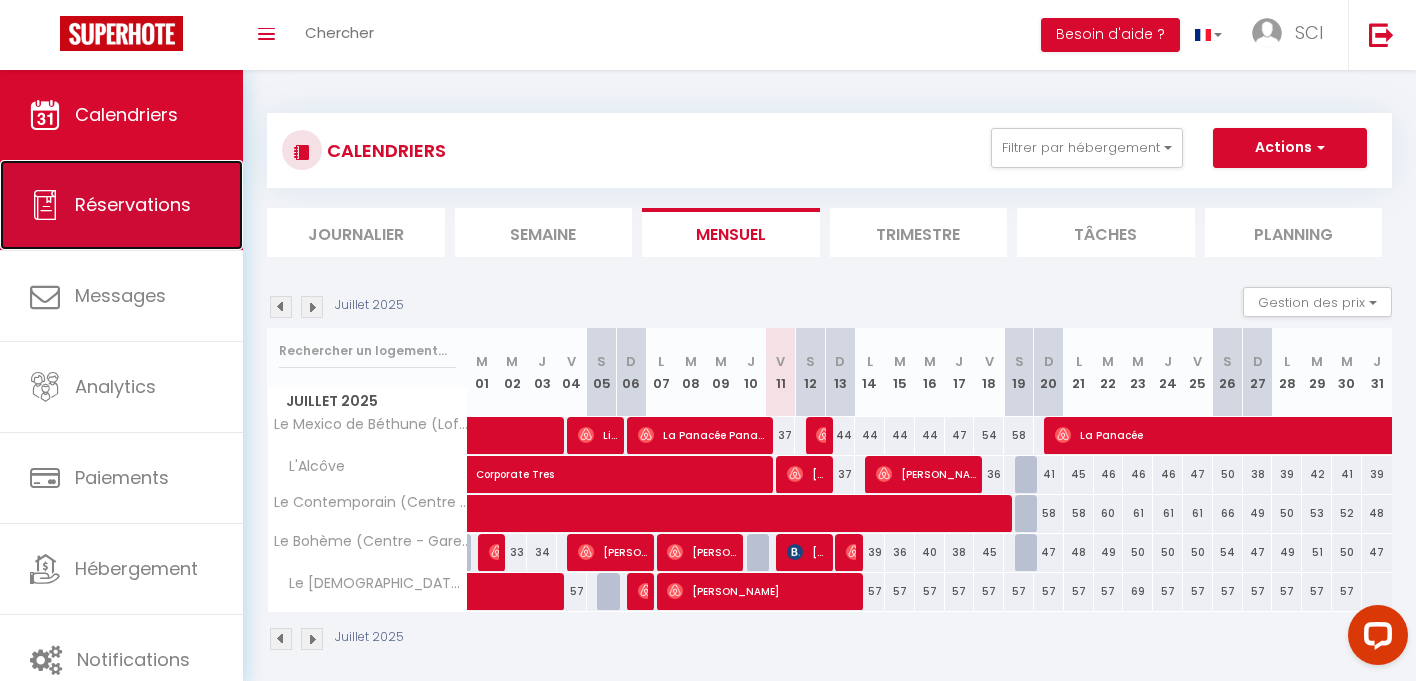 click on "Réservations" at bounding box center [133, 204] 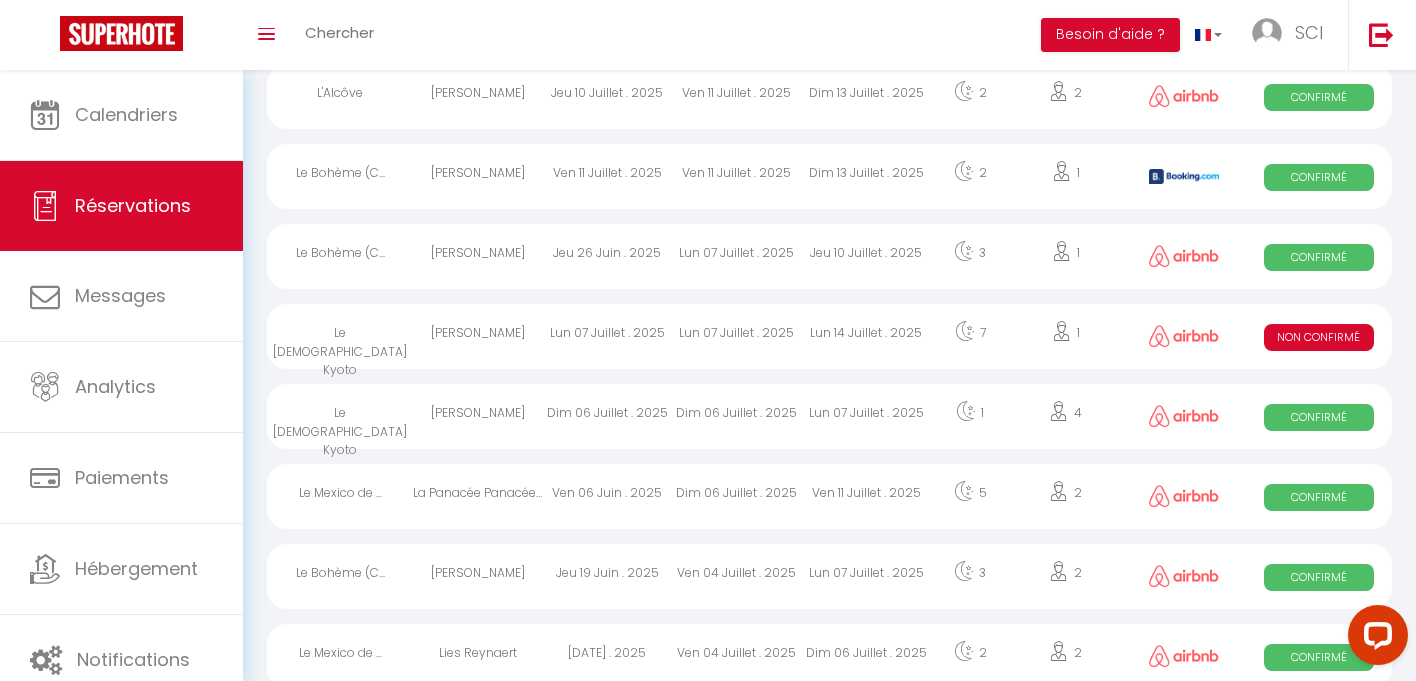 scroll, scrollTop: 0, scrollLeft: 0, axis: both 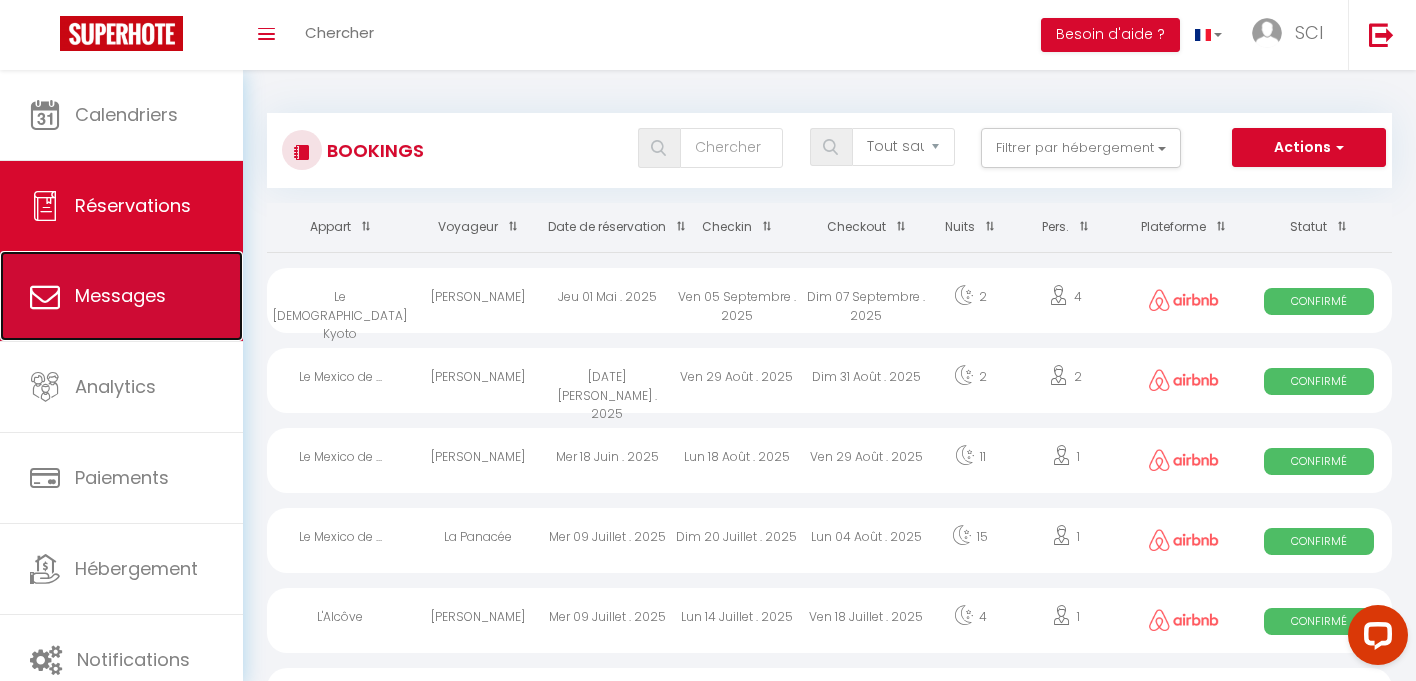 click on "Messages" at bounding box center (121, 296) 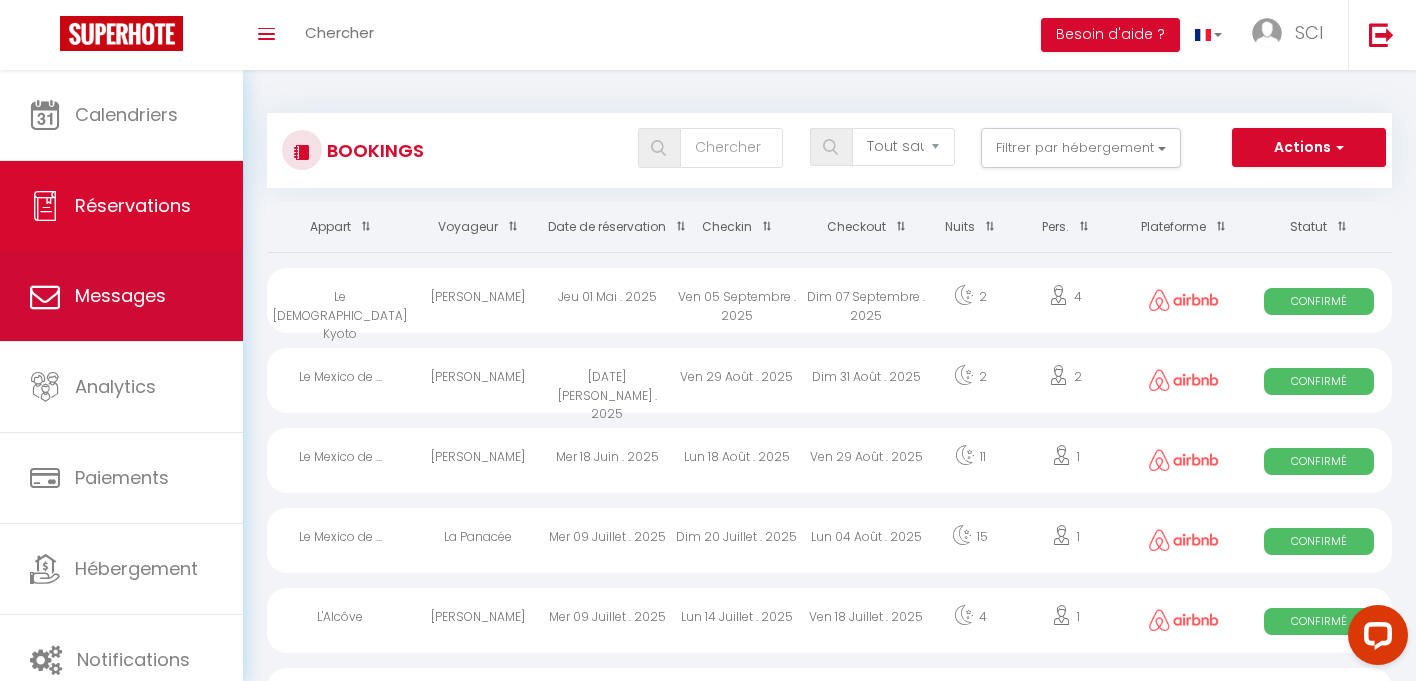 select on "message" 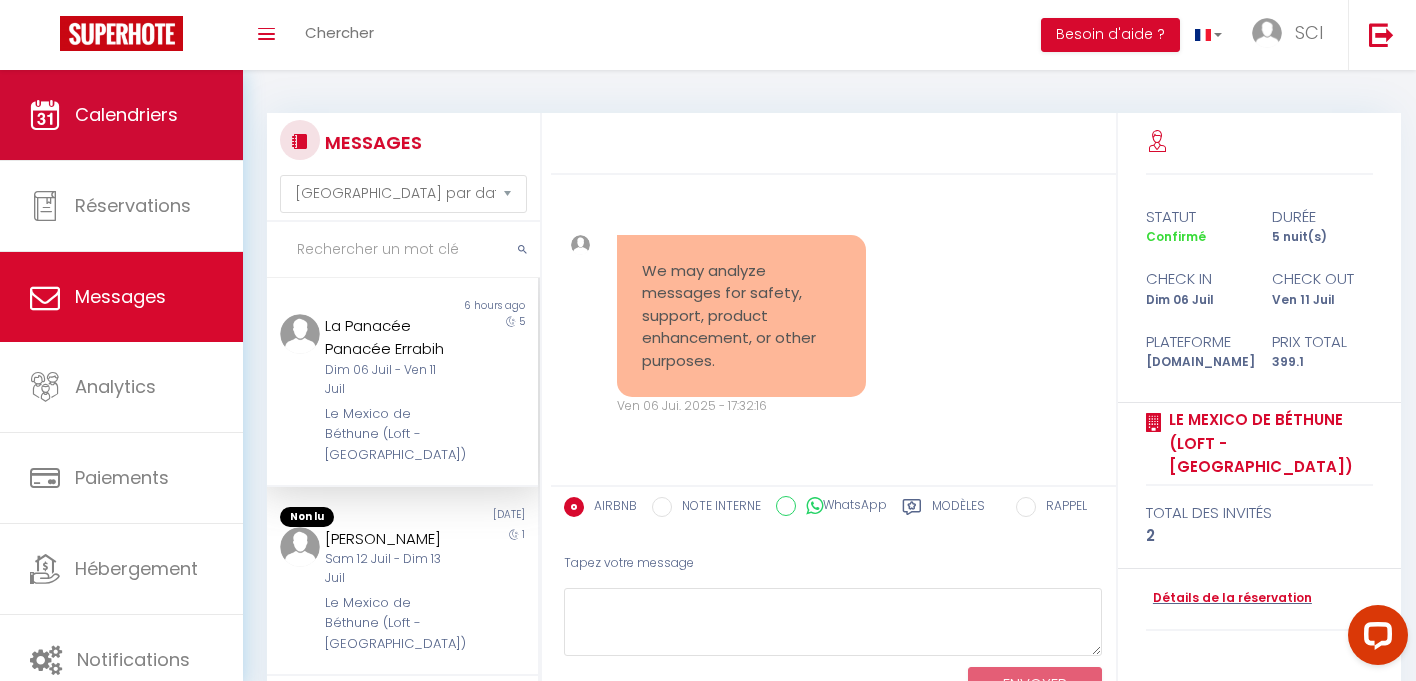 scroll, scrollTop: 14296, scrollLeft: 0, axis: vertical 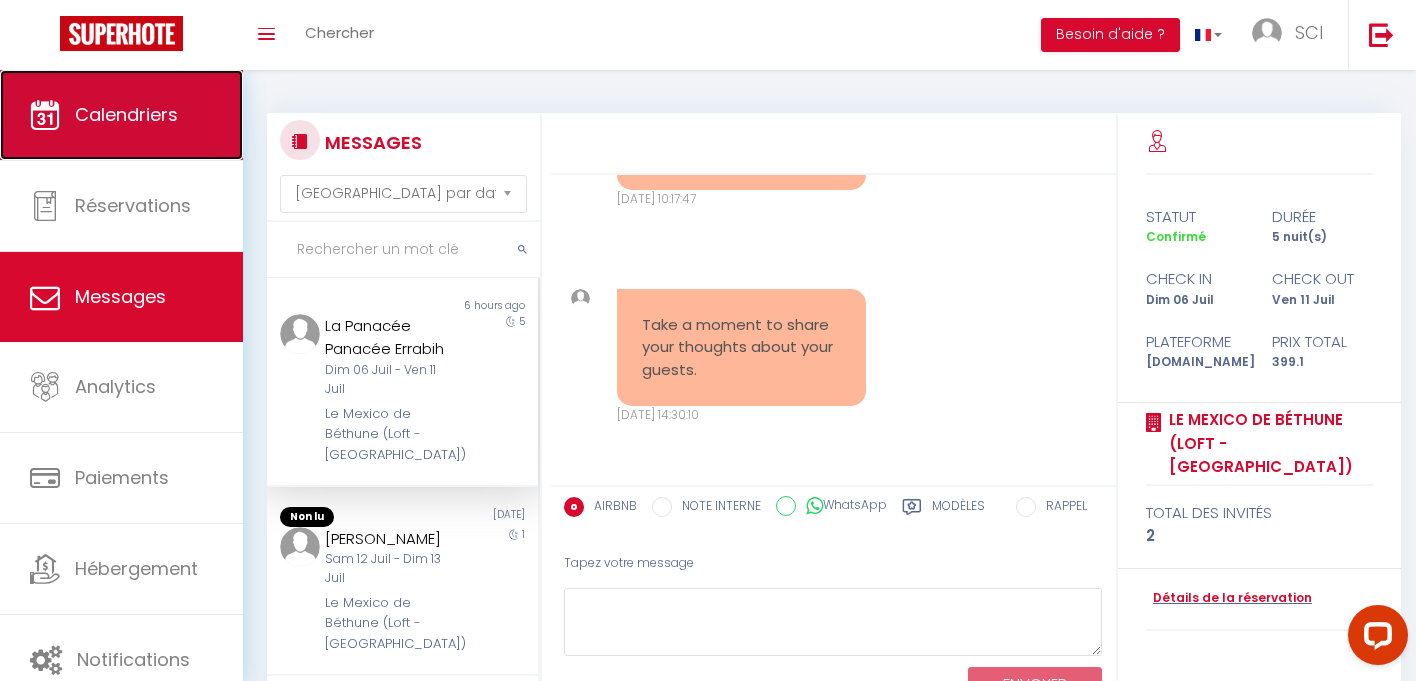 click on "Calendriers" at bounding box center [126, 114] 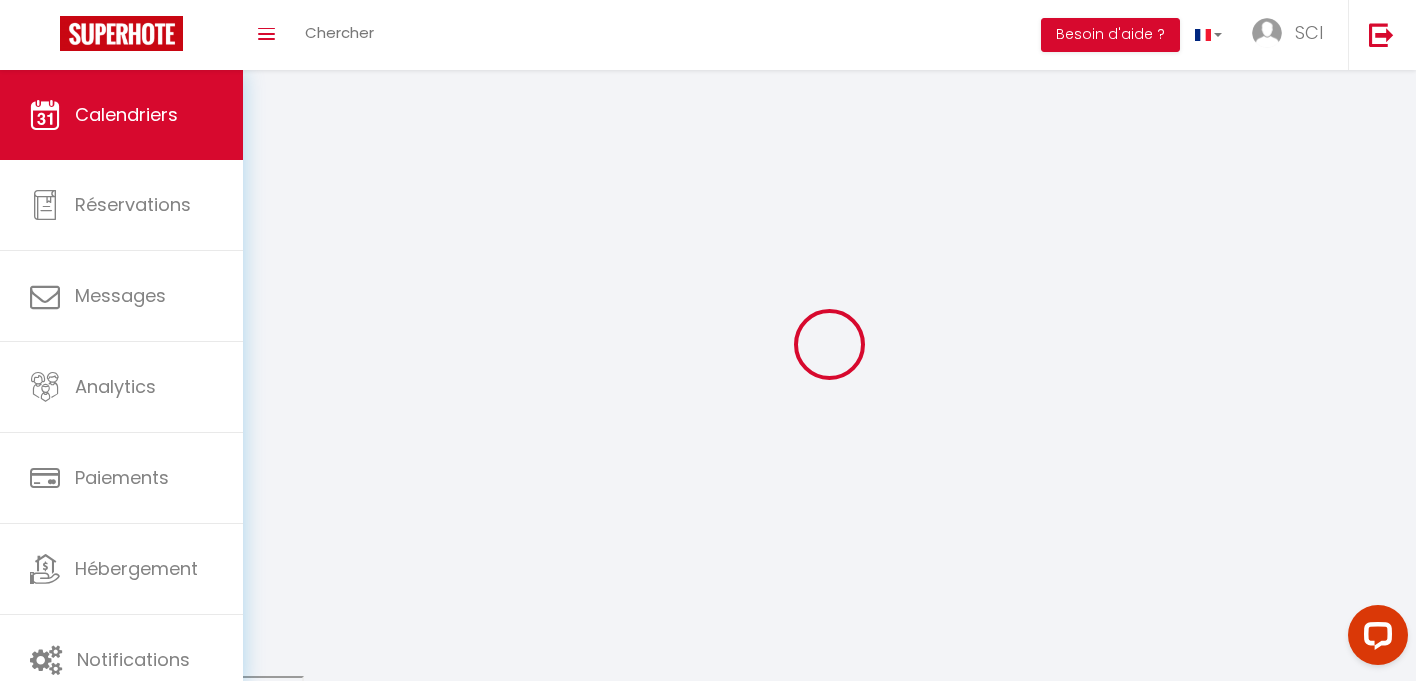 select 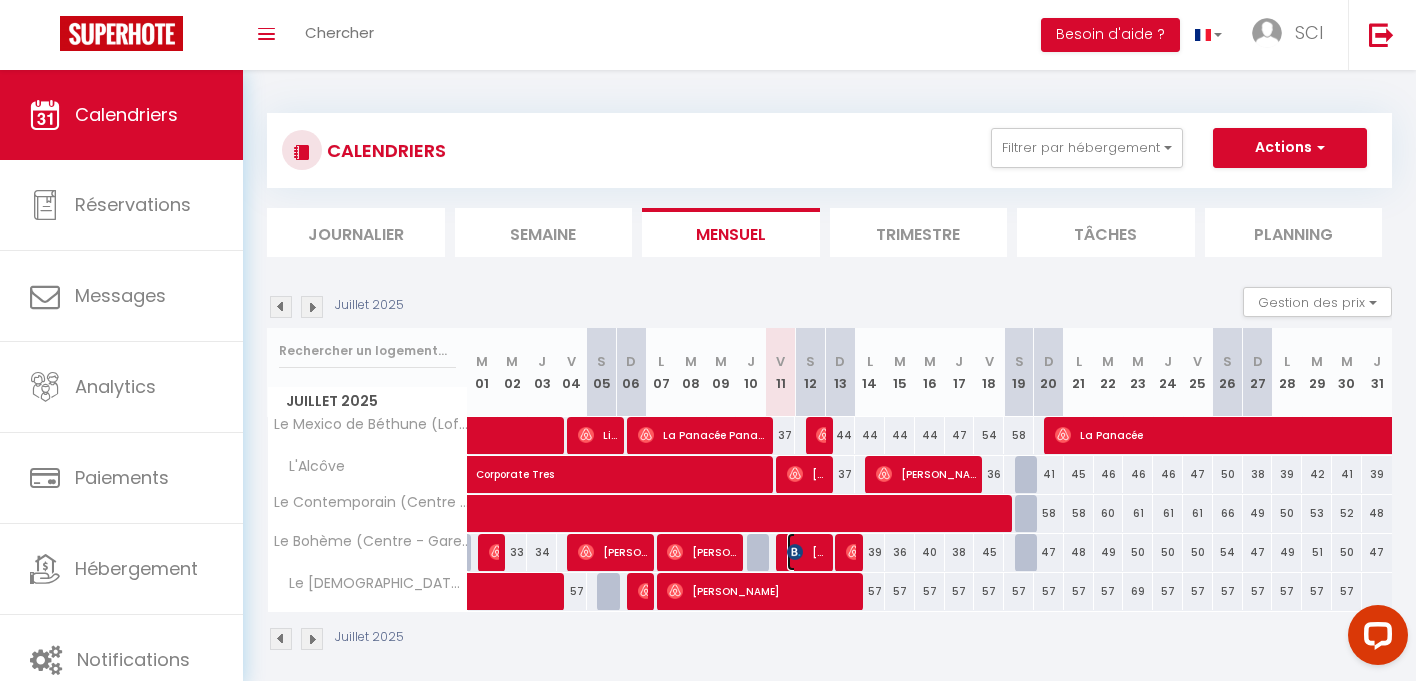 click on "[PERSON_NAME]" at bounding box center [807, 552] 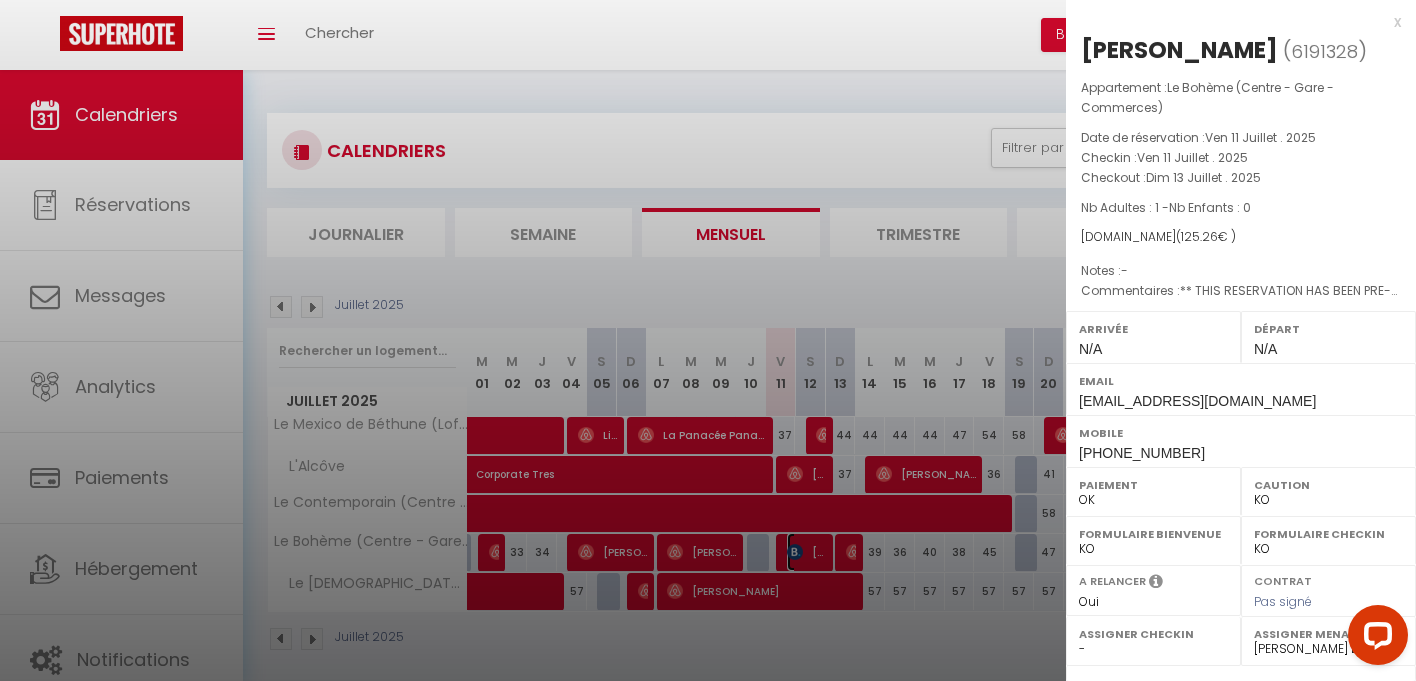 scroll, scrollTop: 271, scrollLeft: 0, axis: vertical 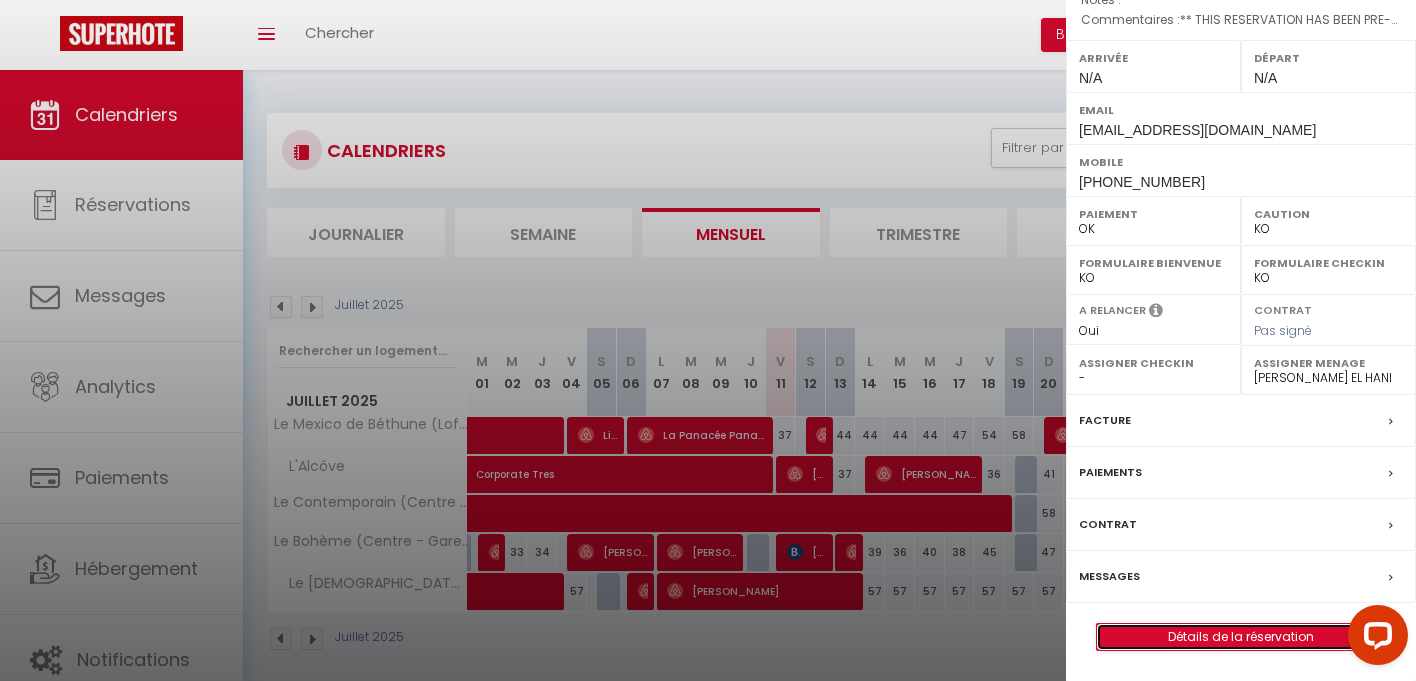 click on "Détails de la réservation" at bounding box center [1241, 637] 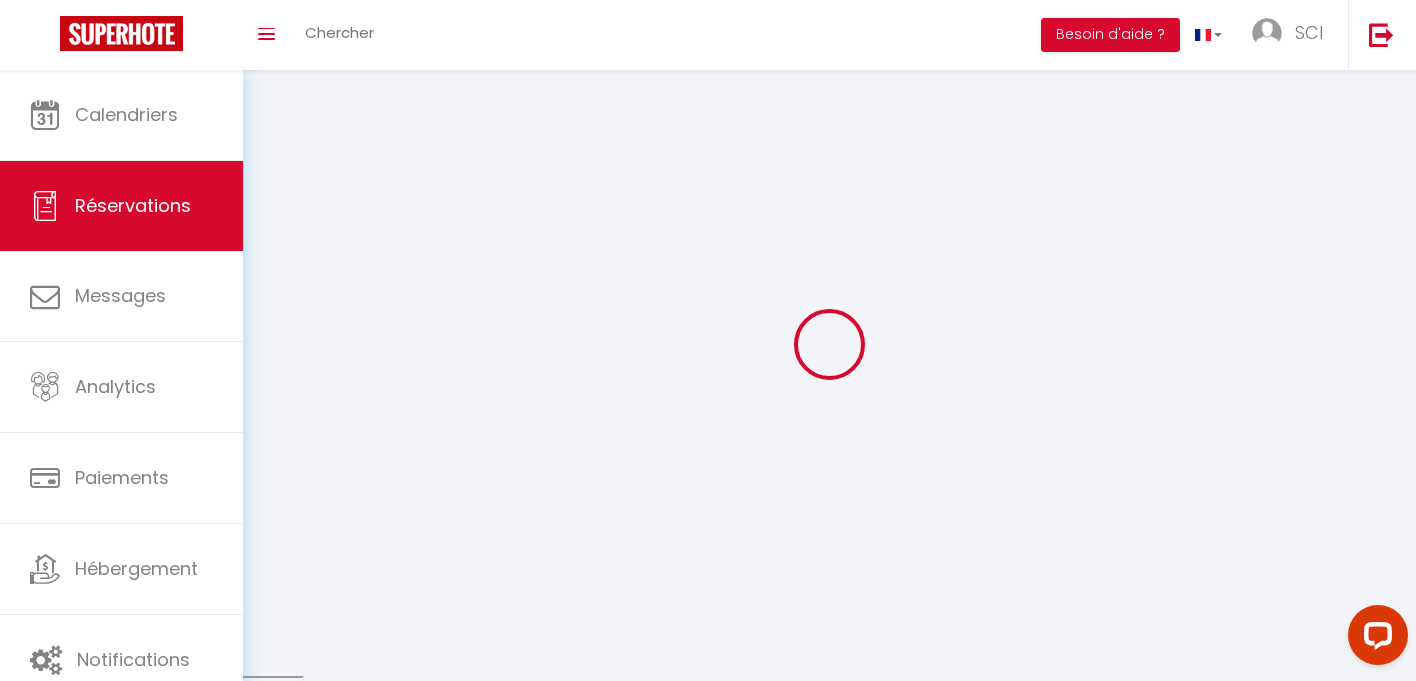 type on "Halide" 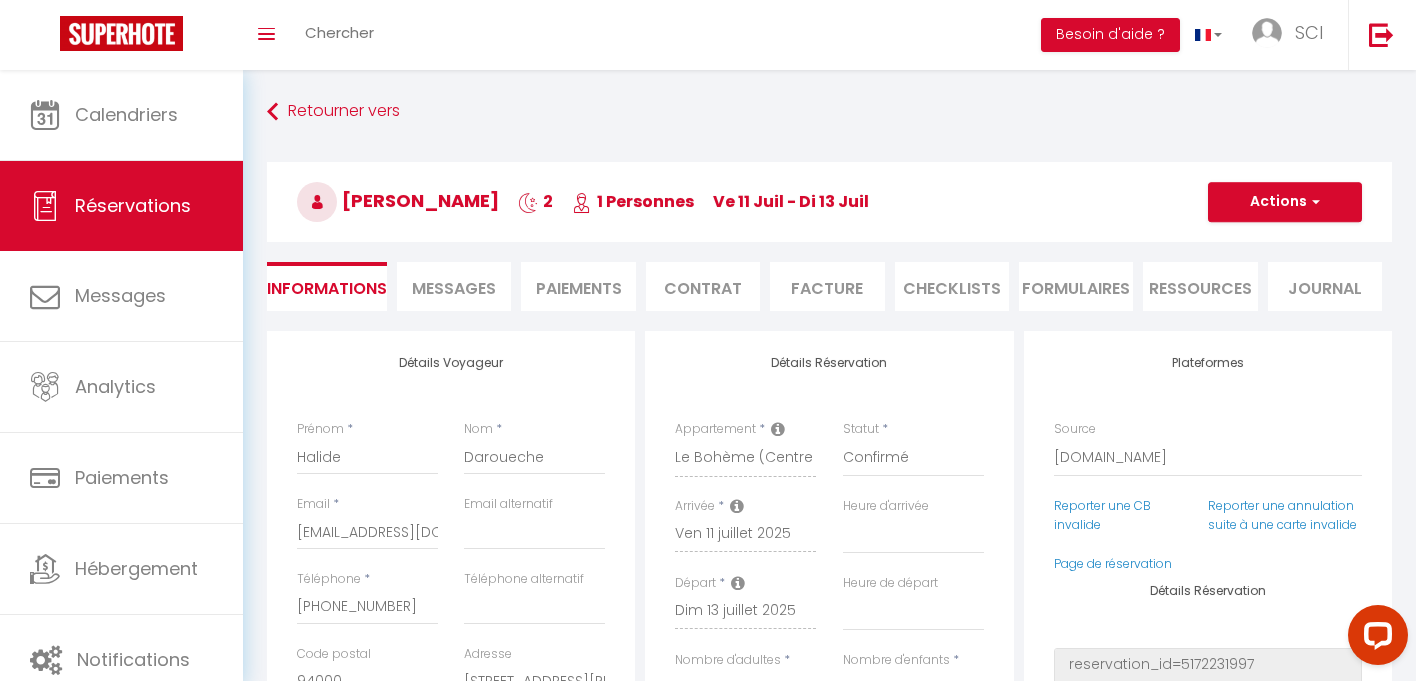 type on "30" 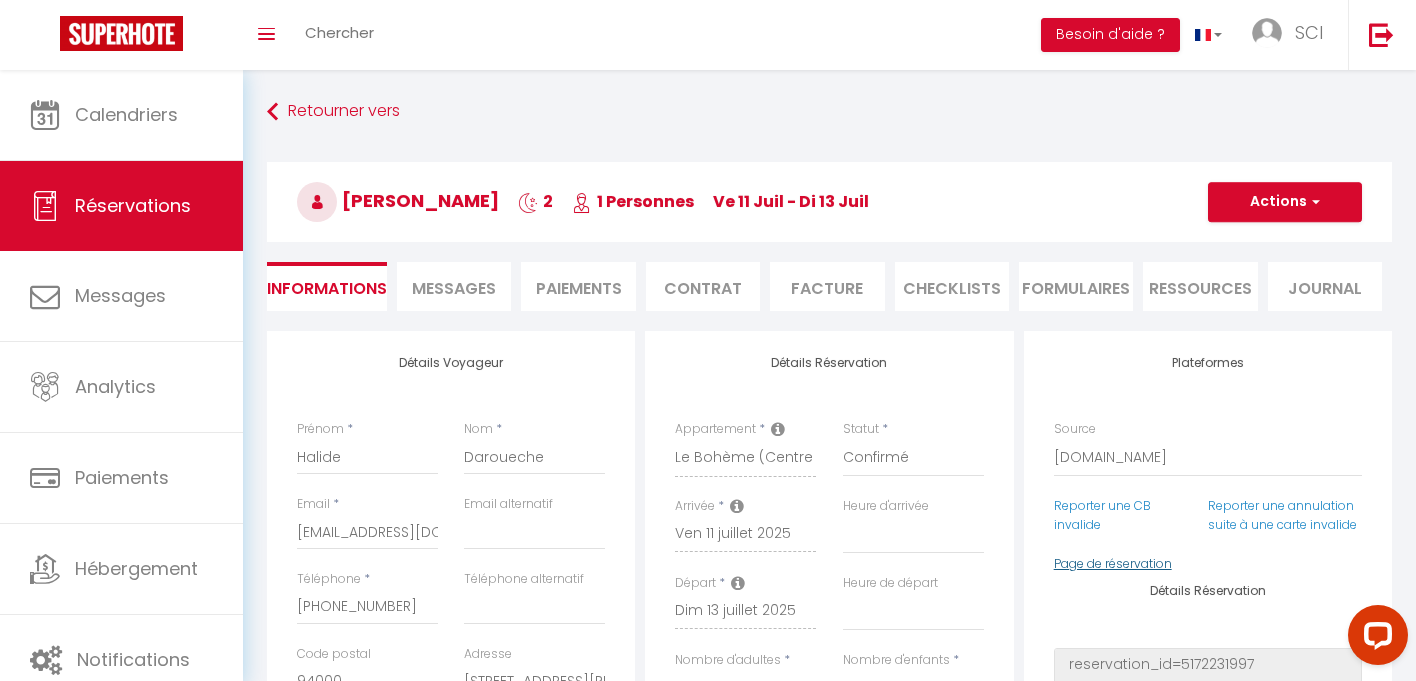 scroll, scrollTop: 237, scrollLeft: 0, axis: vertical 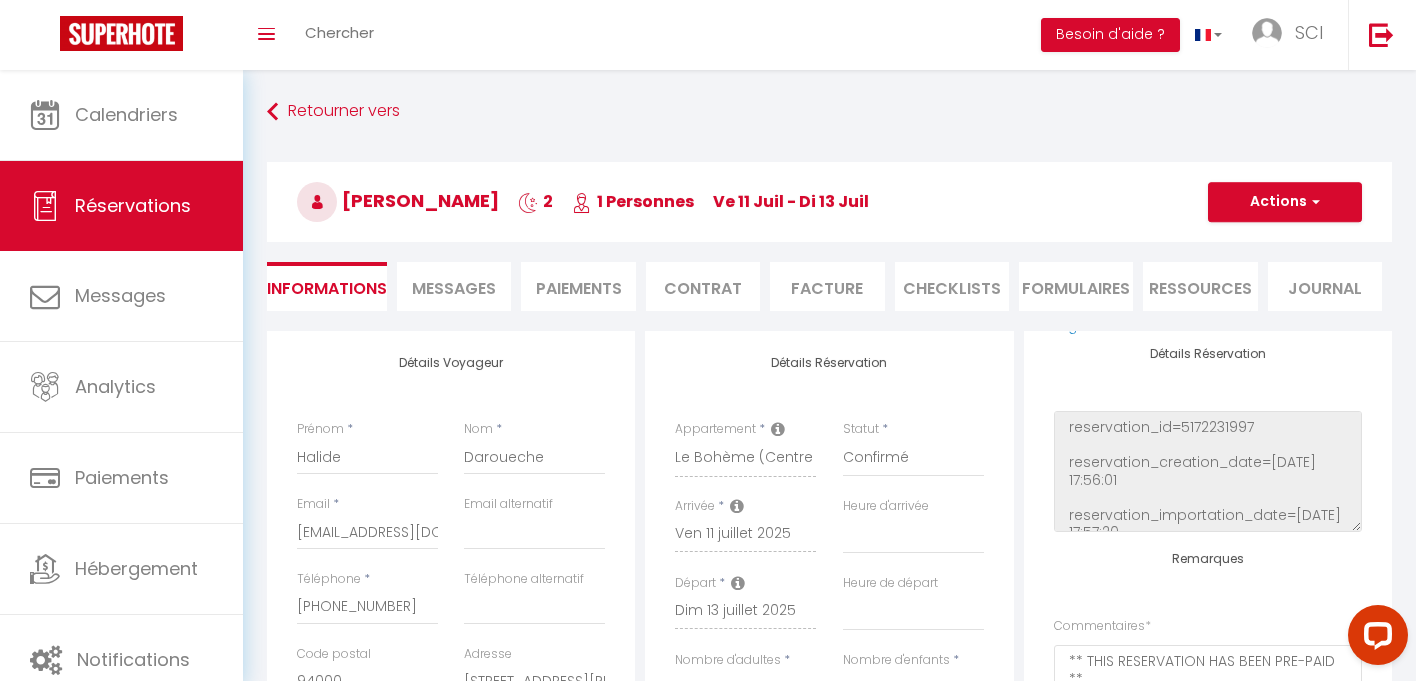 click on "Paiements" at bounding box center (578, 286) 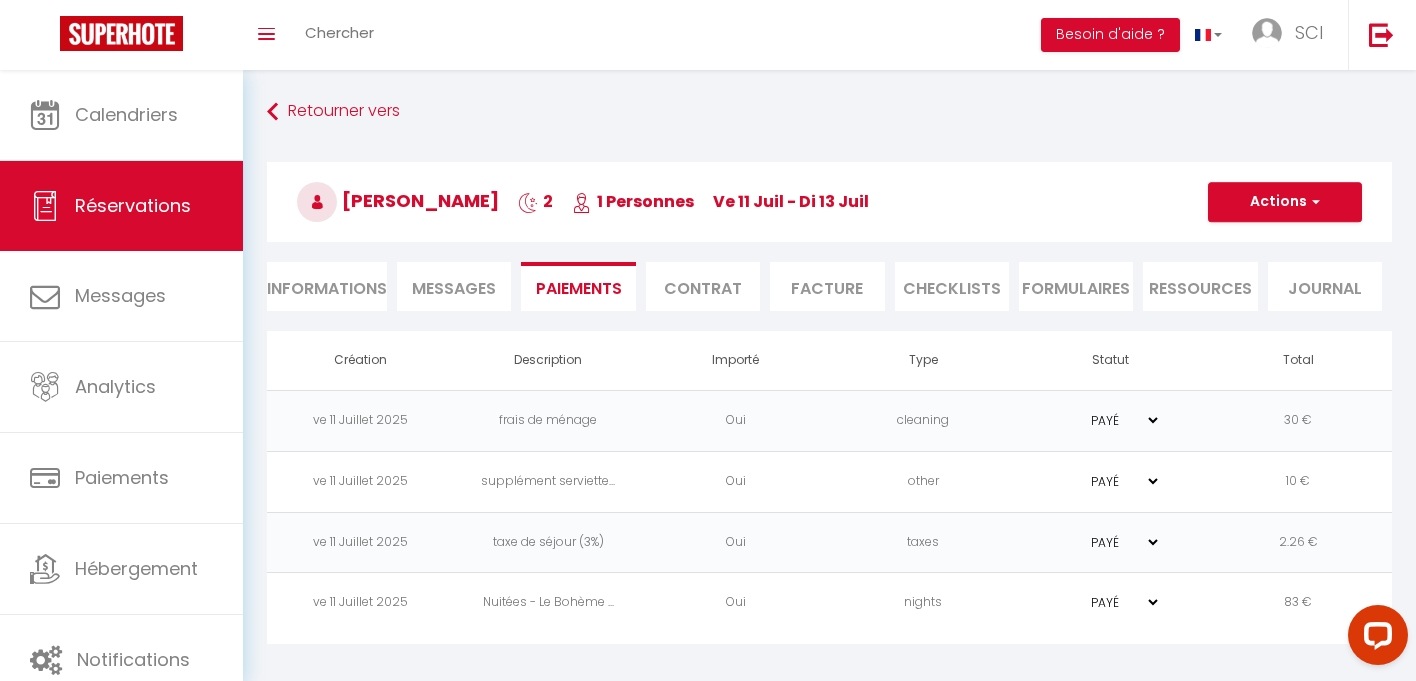 click on "Messages" at bounding box center [454, 288] 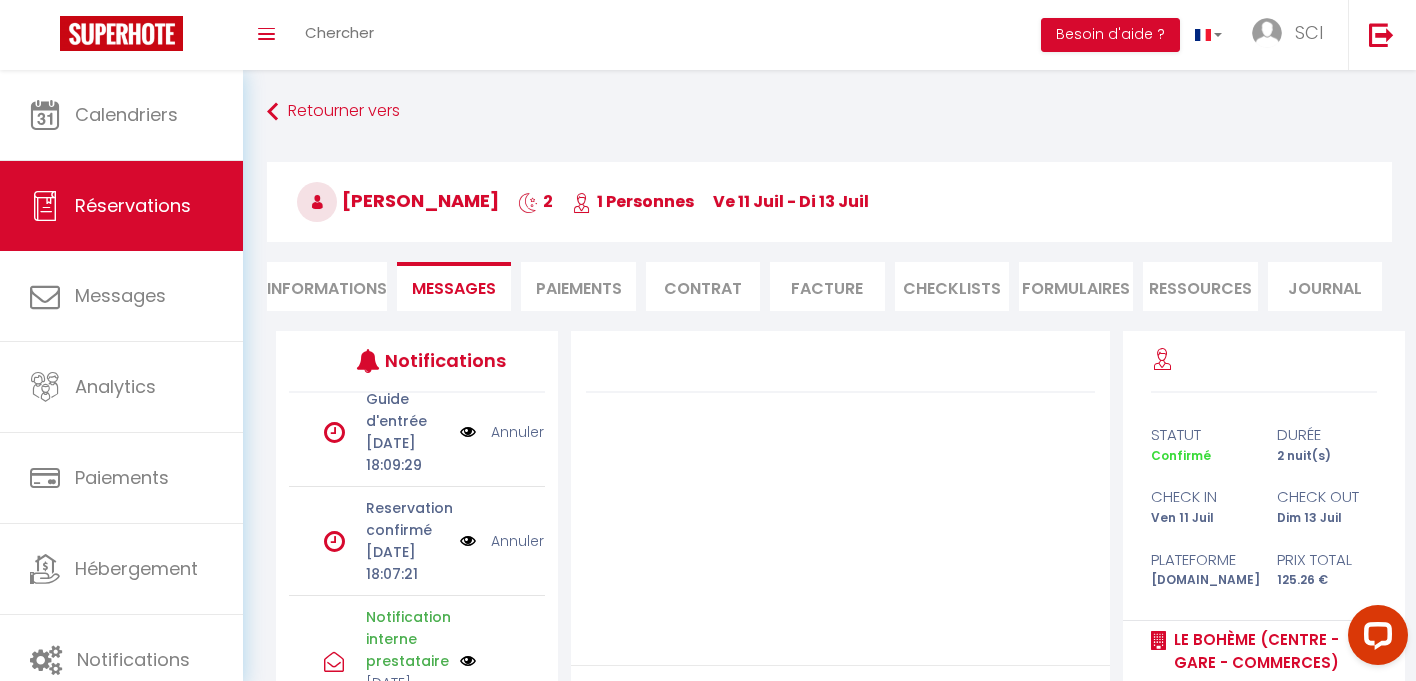 scroll, scrollTop: 955, scrollLeft: 0, axis: vertical 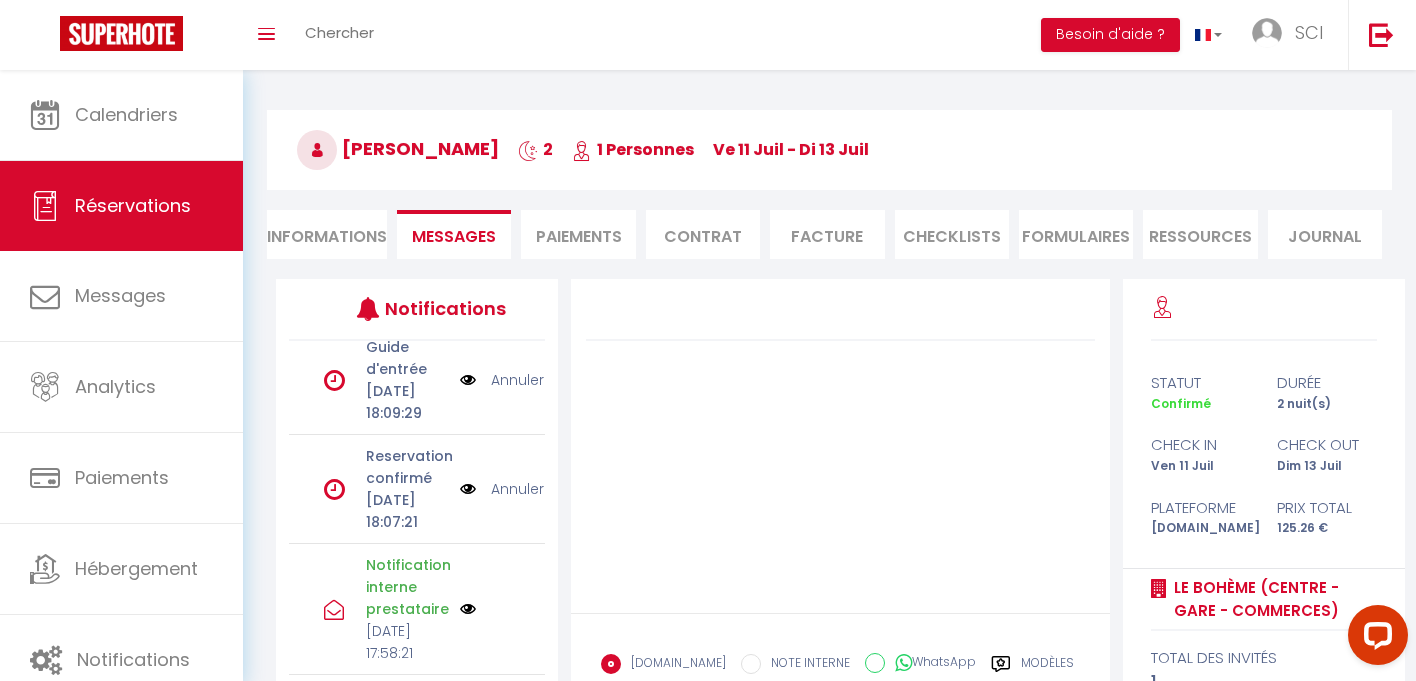 click at bounding box center [334, 489] 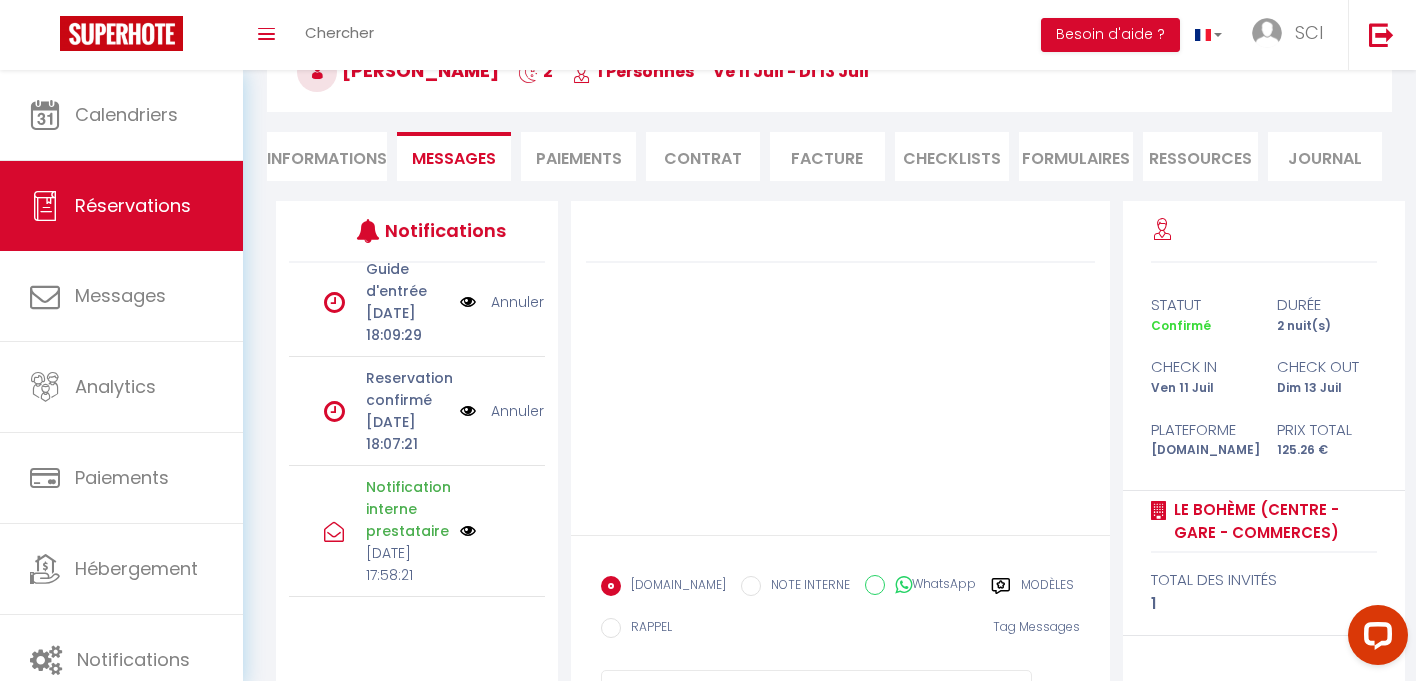 scroll, scrollTop: 168, scrollLeft: 0, axis: vertical 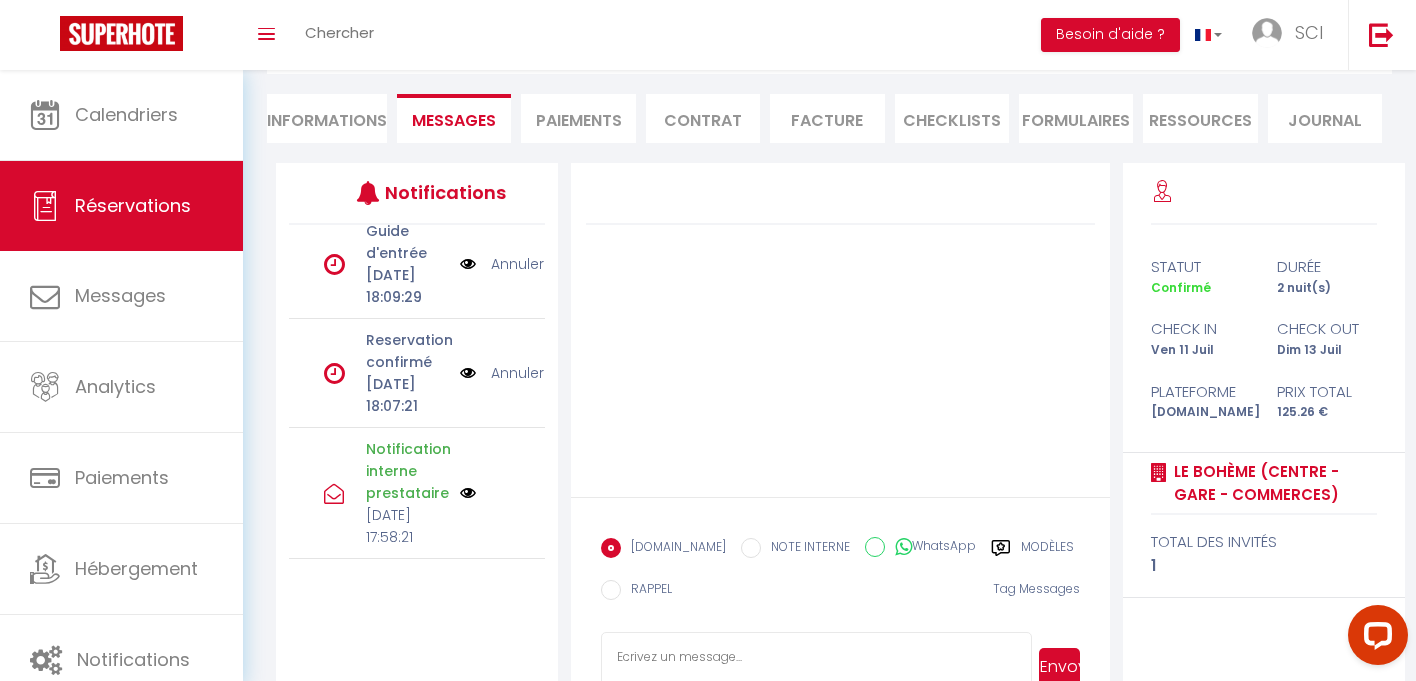 click on "Reservation confirmé" at bounding box center [406, 351] 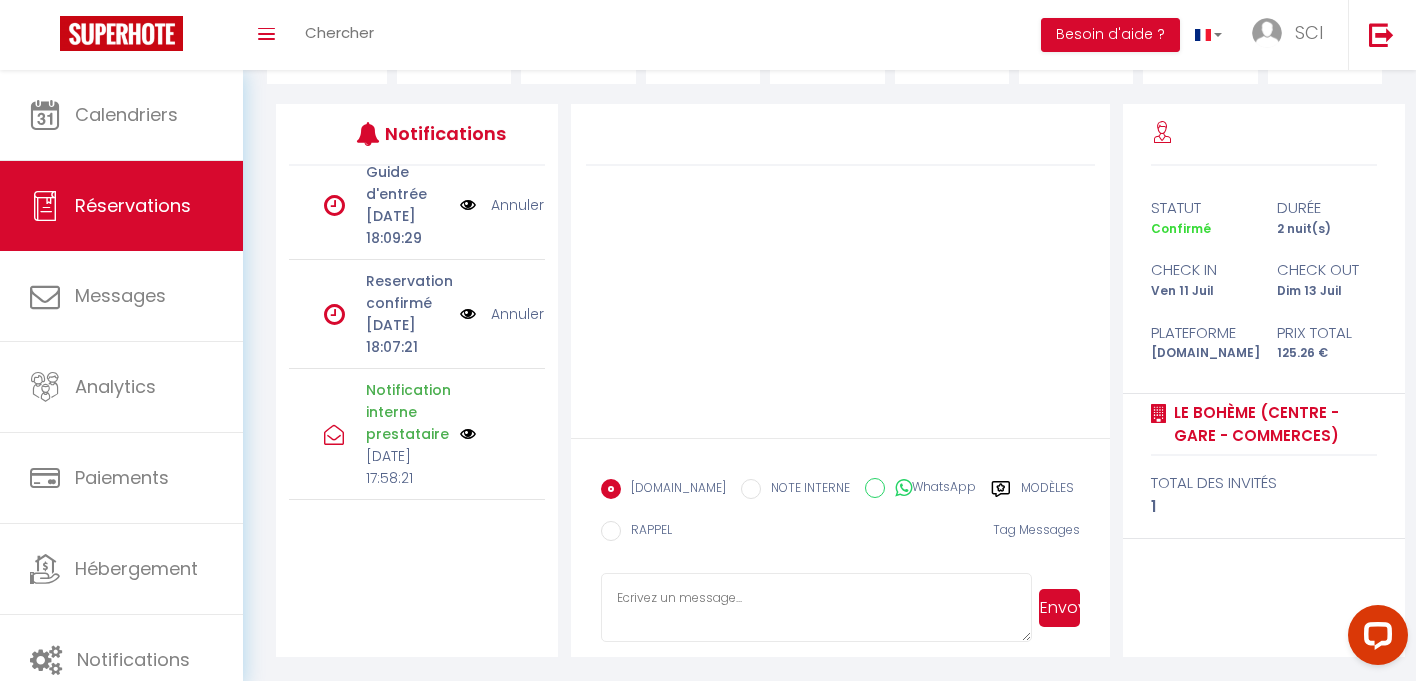 click on "Modèles" at bounding box center [1032, 495] 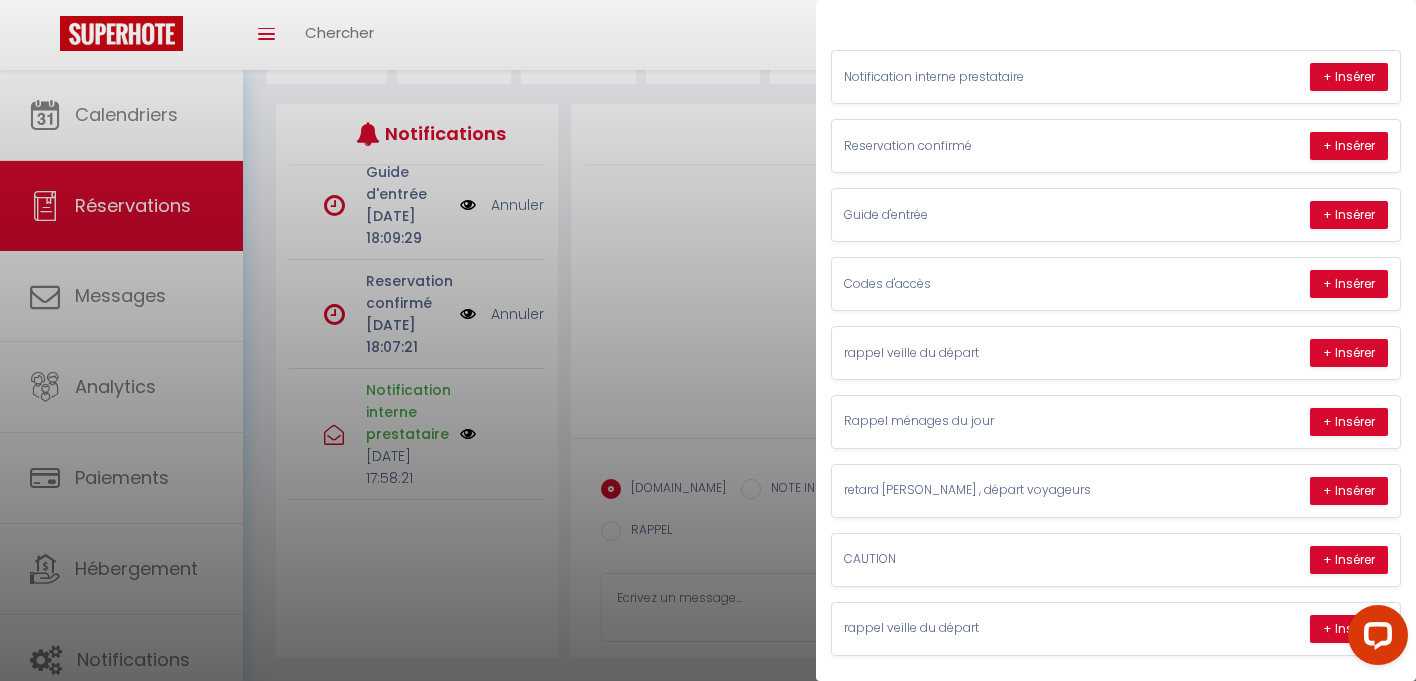 scroll, scrollTop: 164, scrollLeft: 0, axis: vertical 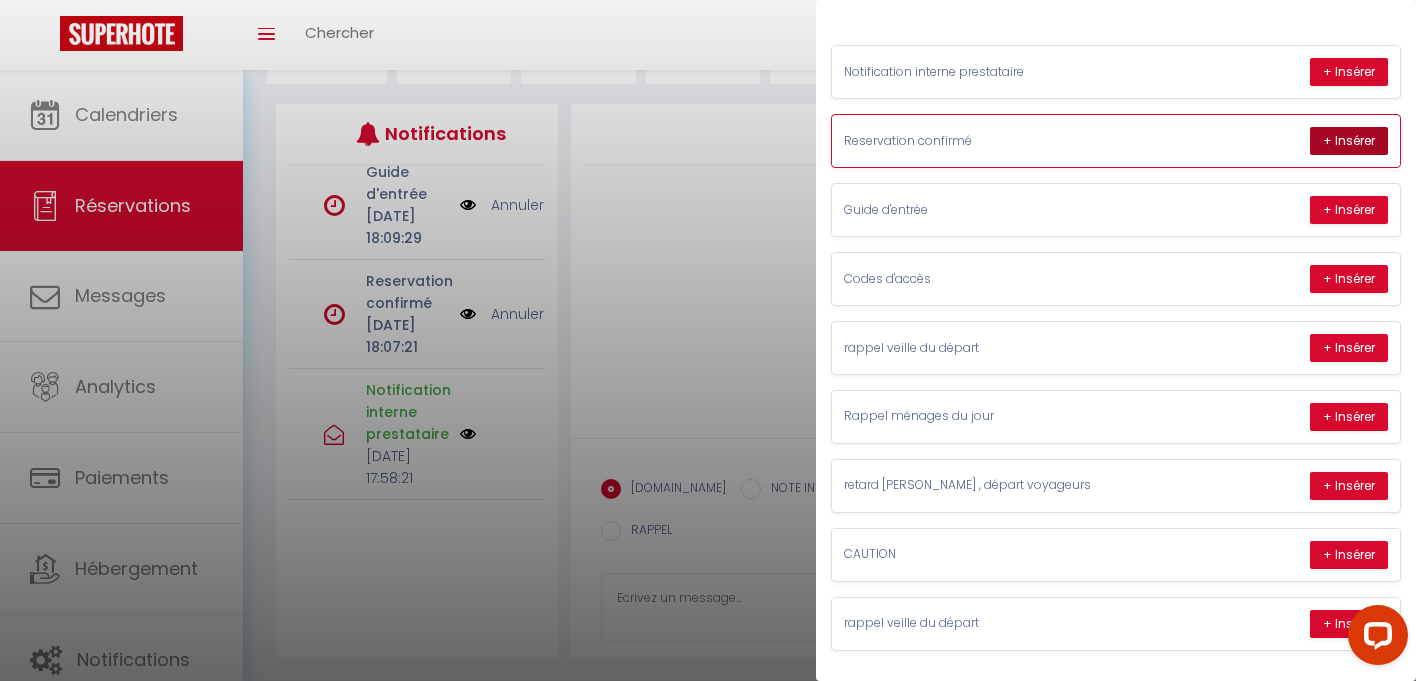 click on "+ Insérer" at bounding box center (1349, 141) 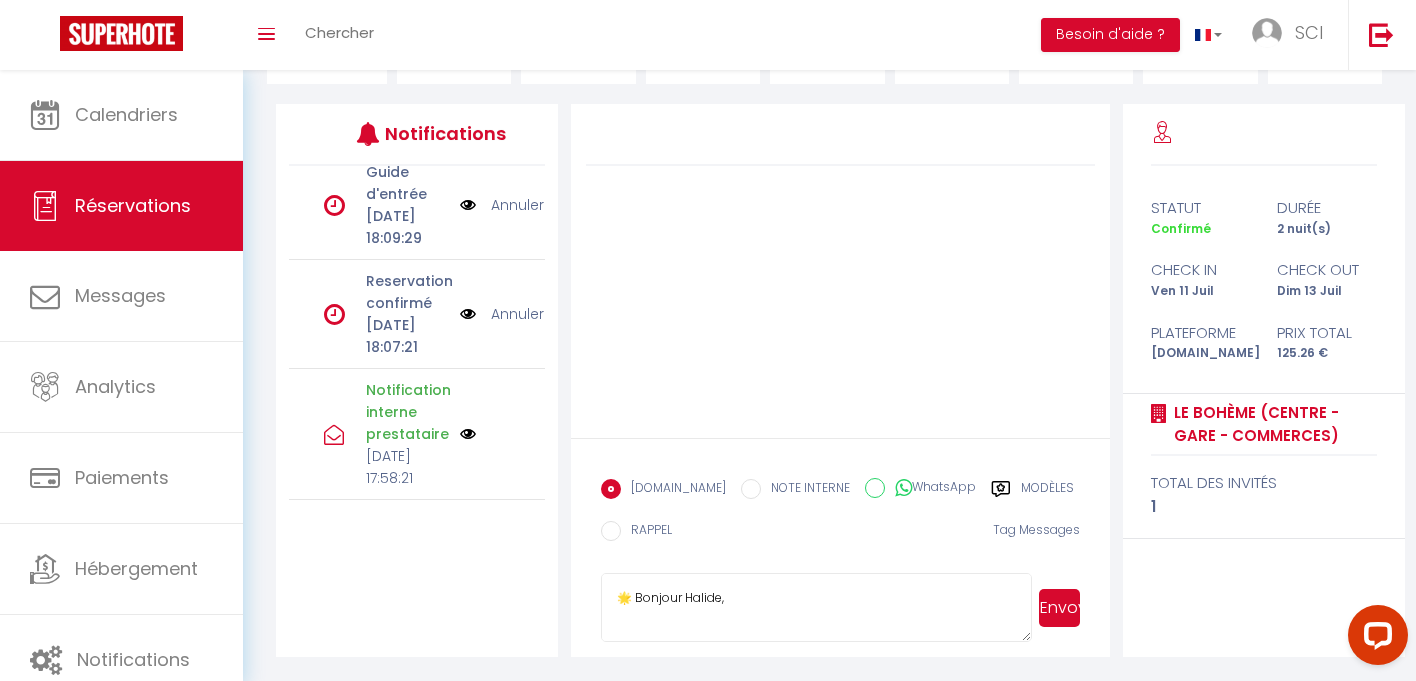 click on "Envoyer" at bounding box center [1059, 608] 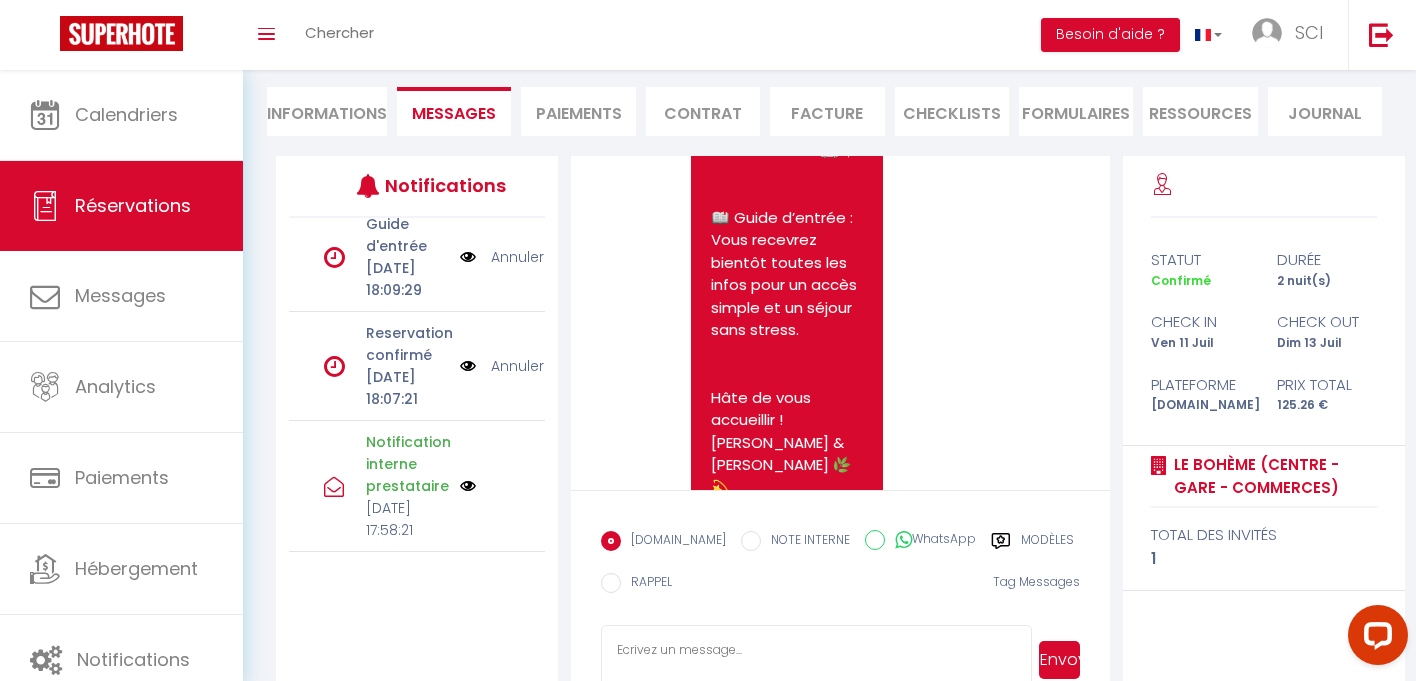 scroll, scrollTop: 1250, scrollLeft: 0, axis: vertical 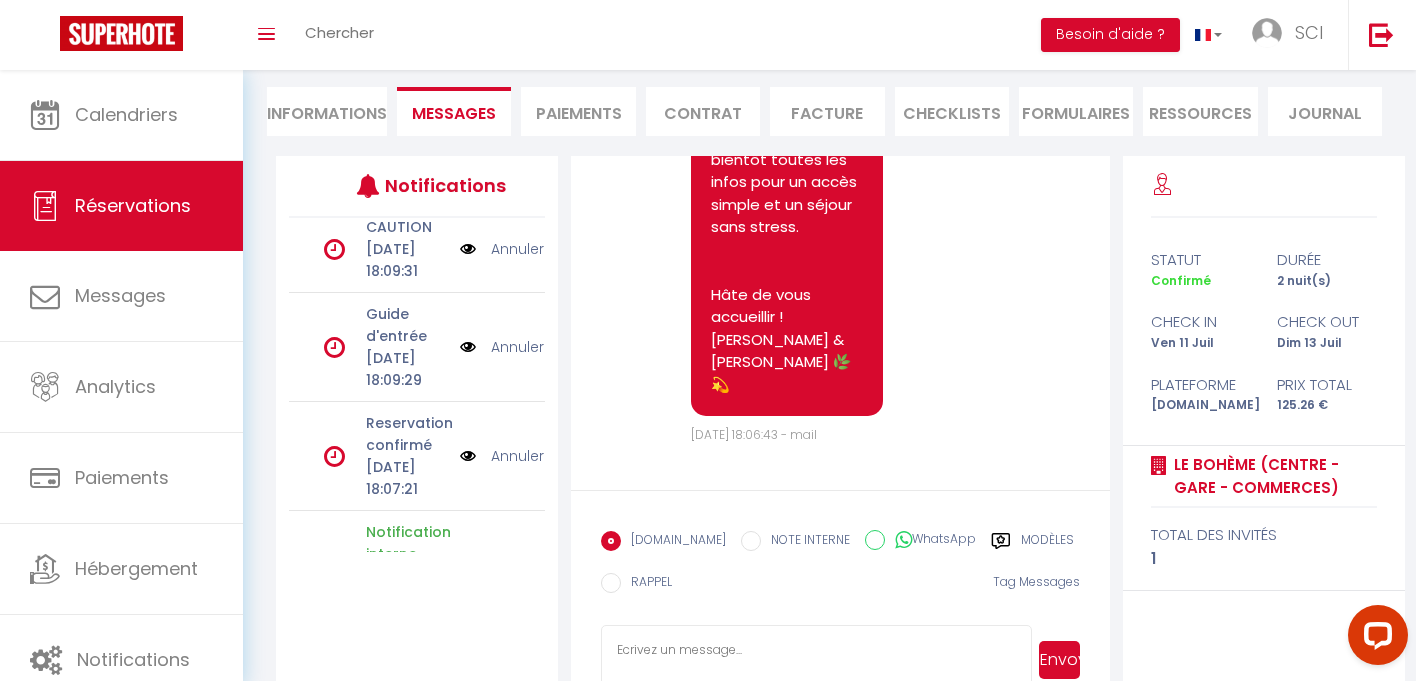 click on "RAPPEL" at bounding box center (646, 584) 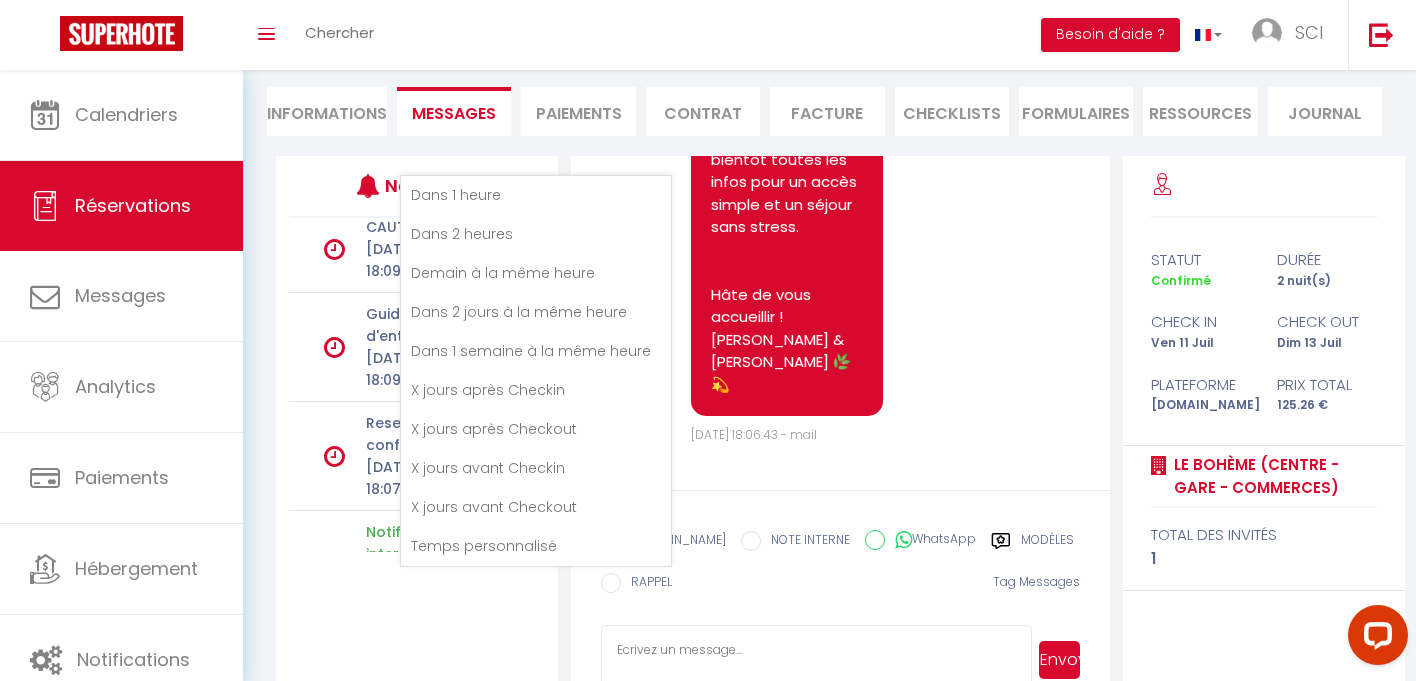 click on "[DOMAIN_NAME]       NOTE INTERNE       WhatsApp     Modèles             11       «   ‹   »   ›   [DATE]   [PHONE_NUMBER]     Dim Lun Mar Mer Jeu Ven Sam 29 30 1 2 3 4 5 6 7 8 9 10 11 12 13 14 15 16 17 18 19 20 21 22 23 24 25 26 27 28 29 30 31 1 2 3 4 5 6 7 [DATE] 2021 2022 2023 2024 2025 2026 2027 2028 [DATE][PERSON_NAME] Fev Mar Avr Mai Juin Juil Aout Sep Oct Nov Dec   00:00 01:00 02:00 03:00 04:00 05:00 06:00 07:00 08:00 09:00 10:00 11:00 12:00 13:00 14:00 15:00 16:00 17:00 18:00 19:00 20:00 21:00 22:00 23:00 24:00   OK   1 2 3 4 5 6 7 8 9 10 11 12 13 14 15 16 17 18 19 20 21 22 23 24 25 26 27 28 29 30 31 32 33 34 35 36 37 38 39 40 41 42 43 44 45 46 47 48 49 50 51 52 53 54 55 56 57 58 59 60 61 62 63 64 65 66 67 68 69 70 71 72 73 74 75 76 77 78 79 80 81 82 83 84 85 86 87 88 89 90 91 92 93 94 95 96 97 98 99 100 101 102 103 104 105 106 107 108 109 110 111 112 113 114 115 116 117 118 119 120 121 122 123 124 125 126 127 128 129 130 131 132 133 134 135 136 137 138 139 140 141 142 143 144 145 146 147 148 149" at bounding box center [840, 568] 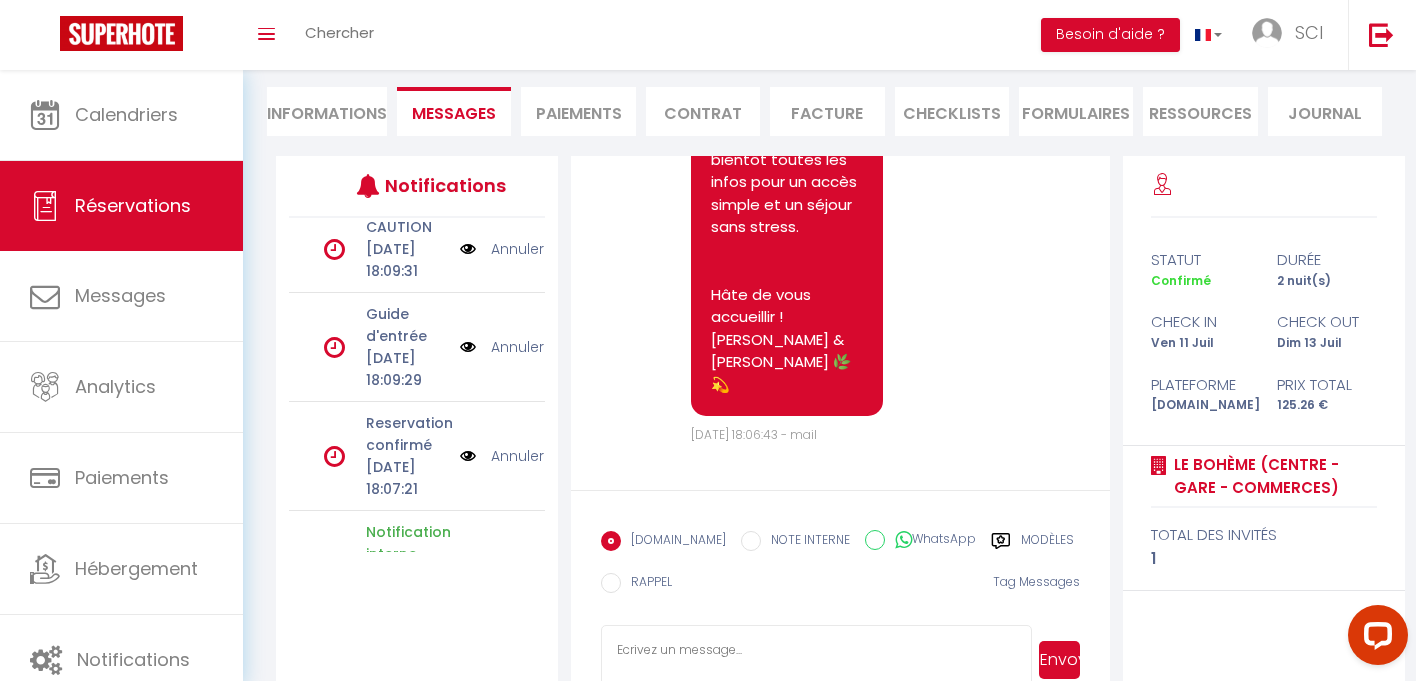 click on "Modèles" at bounding box center [1047, 543] 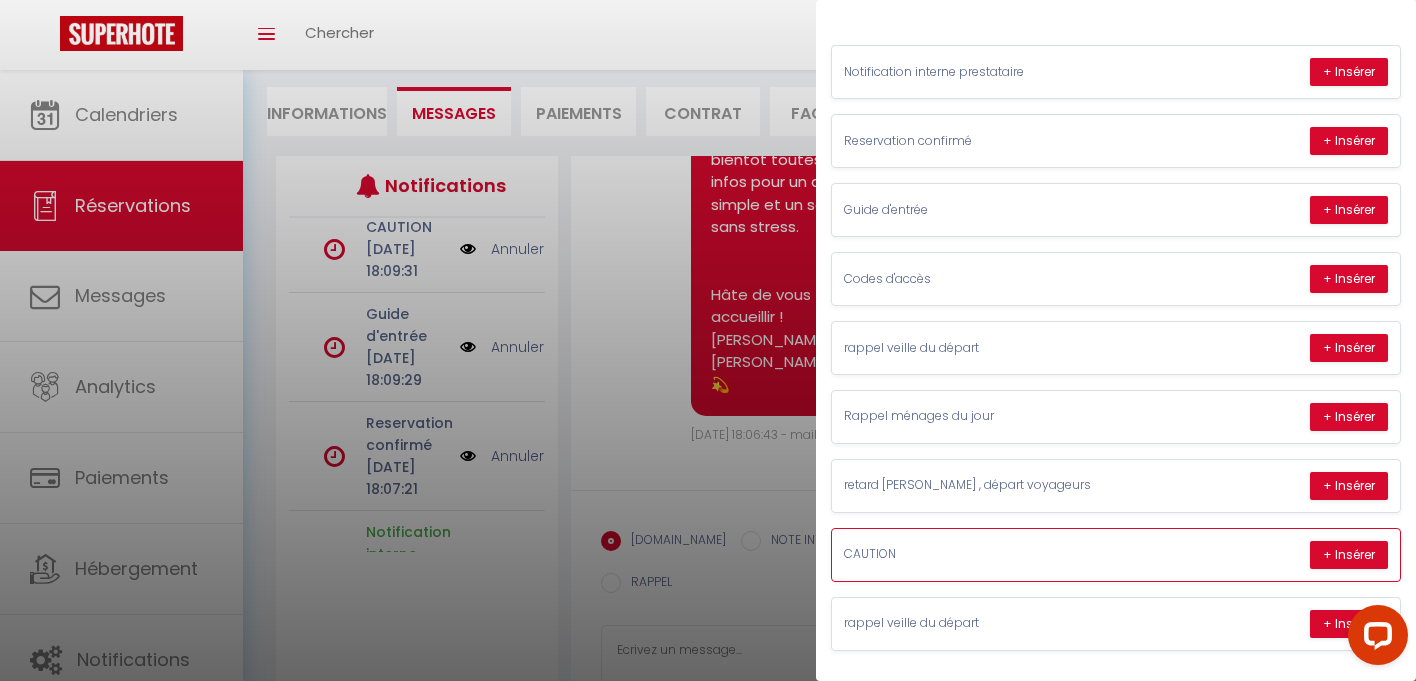 click on "CAUTION   + Insérer" at bounding box center [1116, 555] 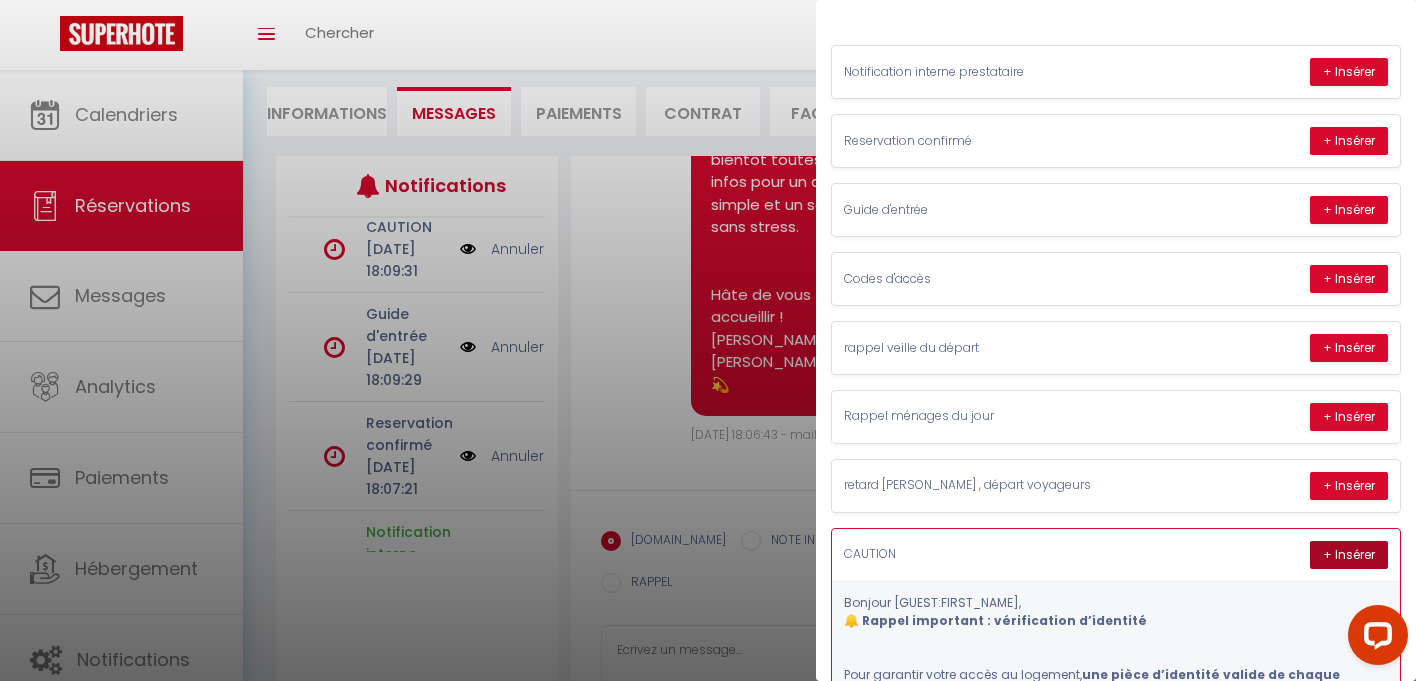 click on "+ Insérer" at bounding box center (1349, 555) 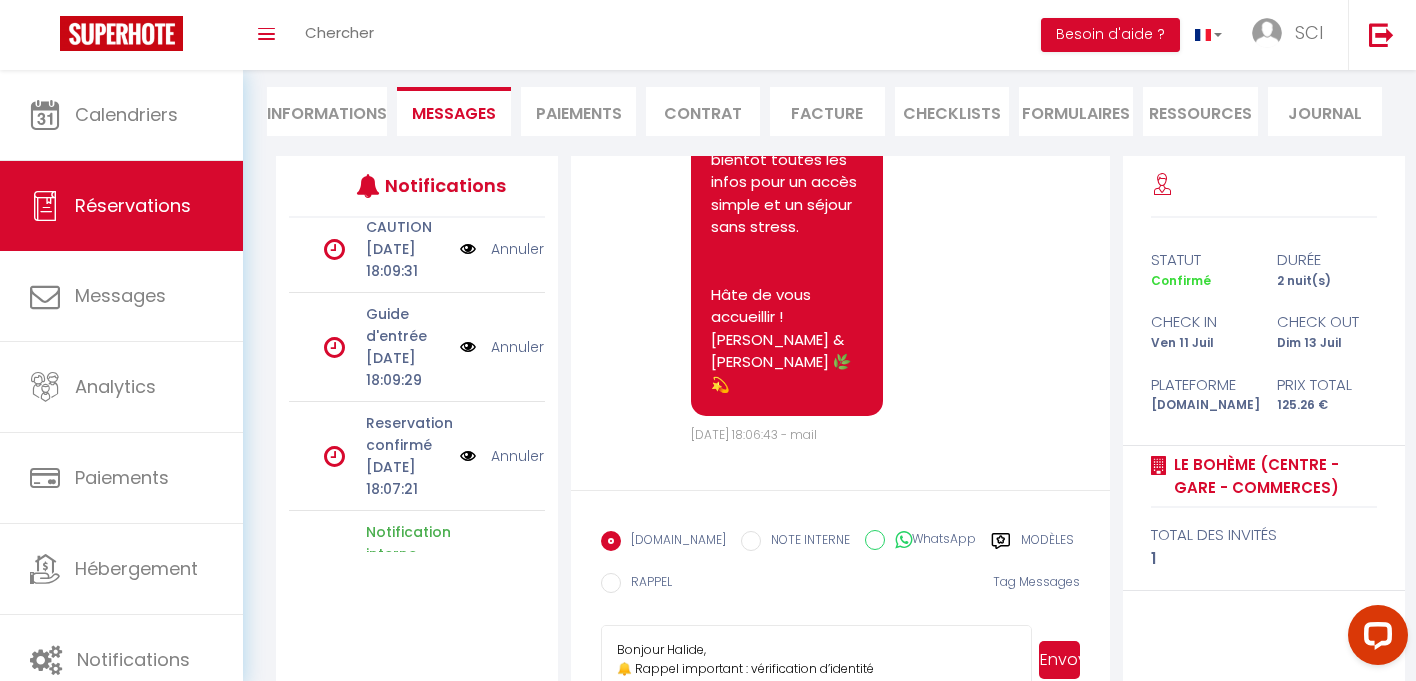 scroll, scrollTop: 227, scrollLeft: 0, axis: vertical 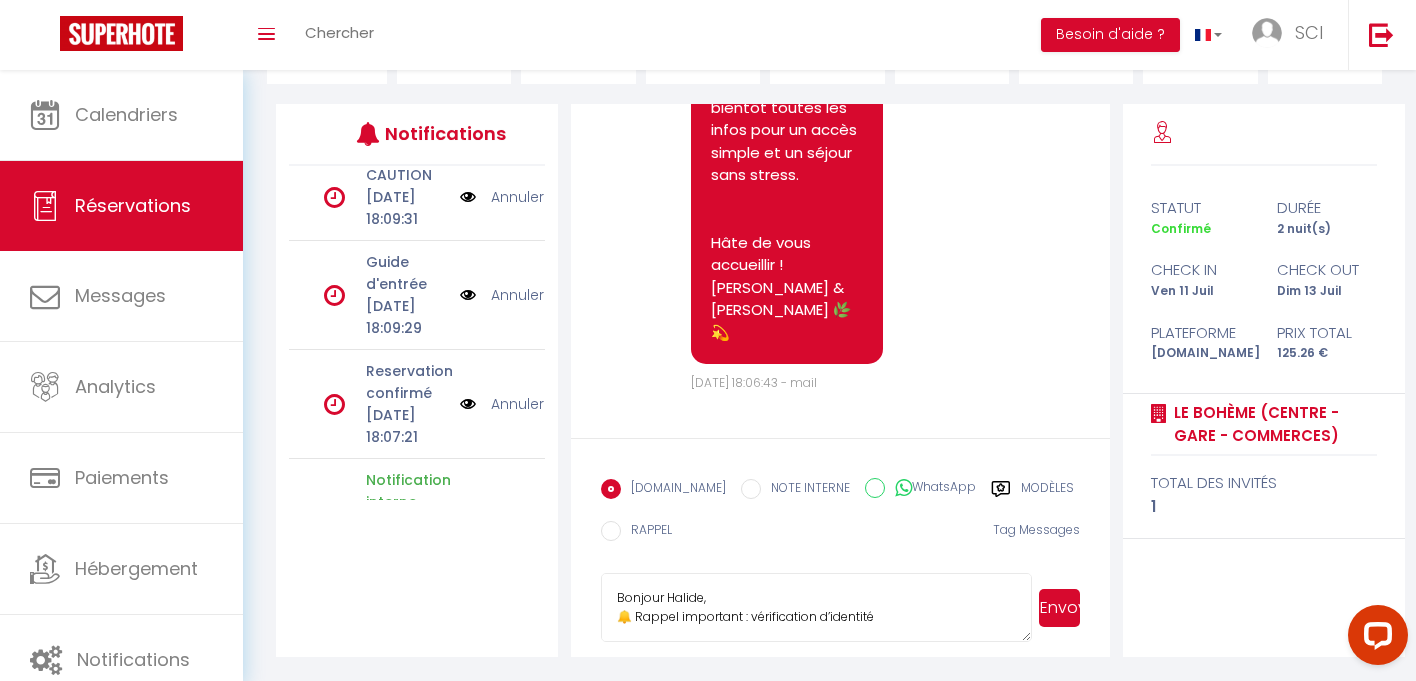 click on "Envoyer" at bounding box center (1059, 608) 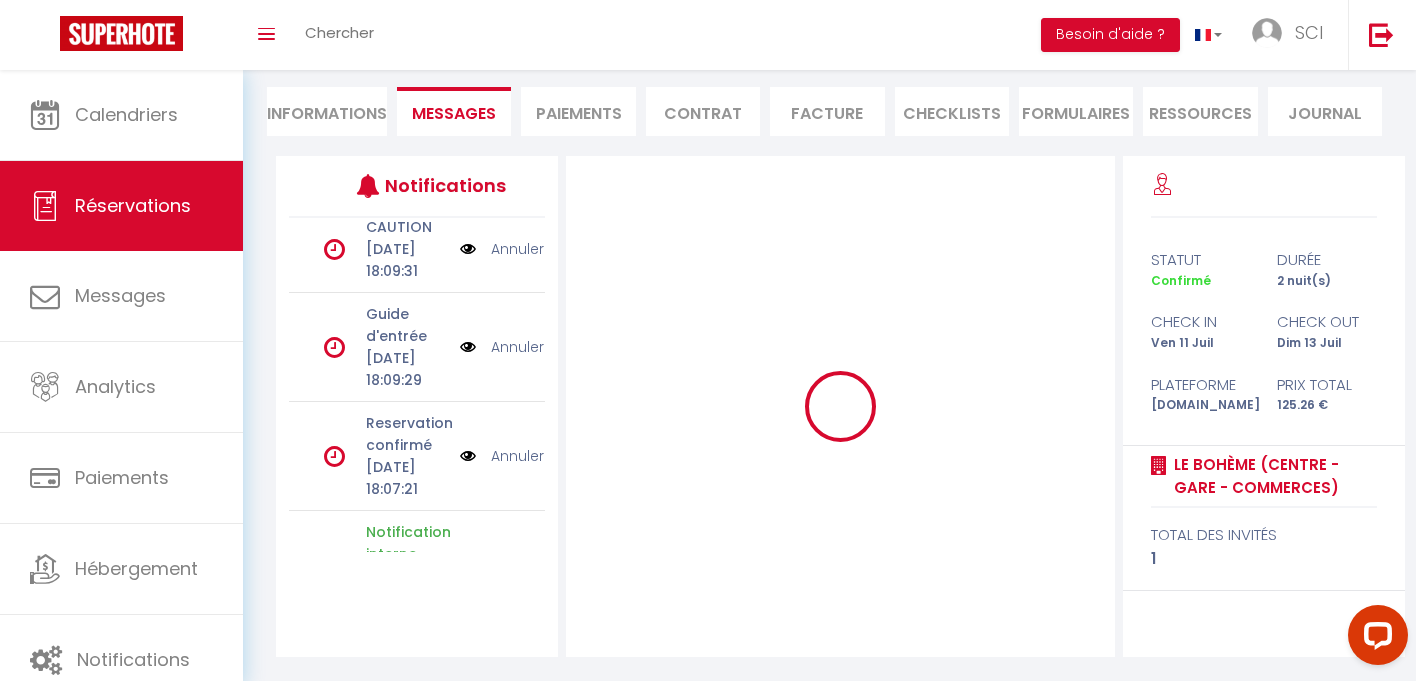 type 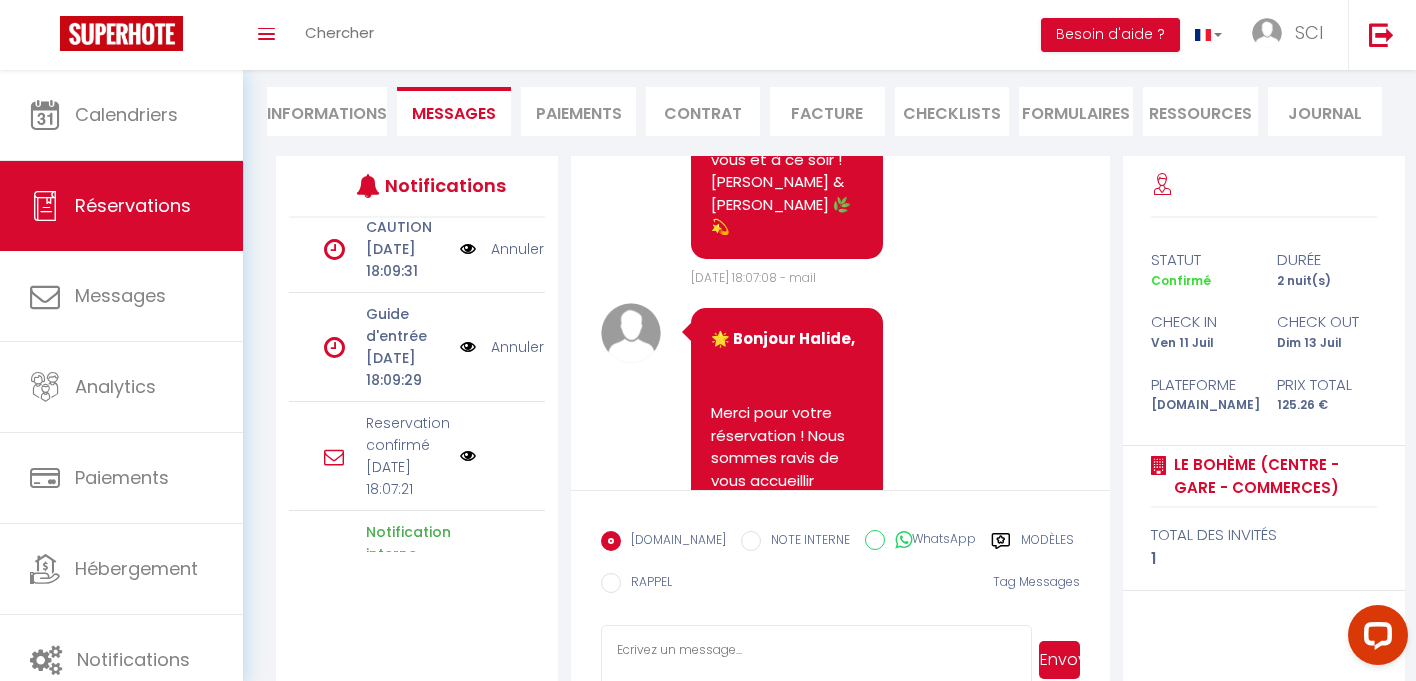 scroll, scrollTop: 4568, scrollLeft: 0, axis: vertical 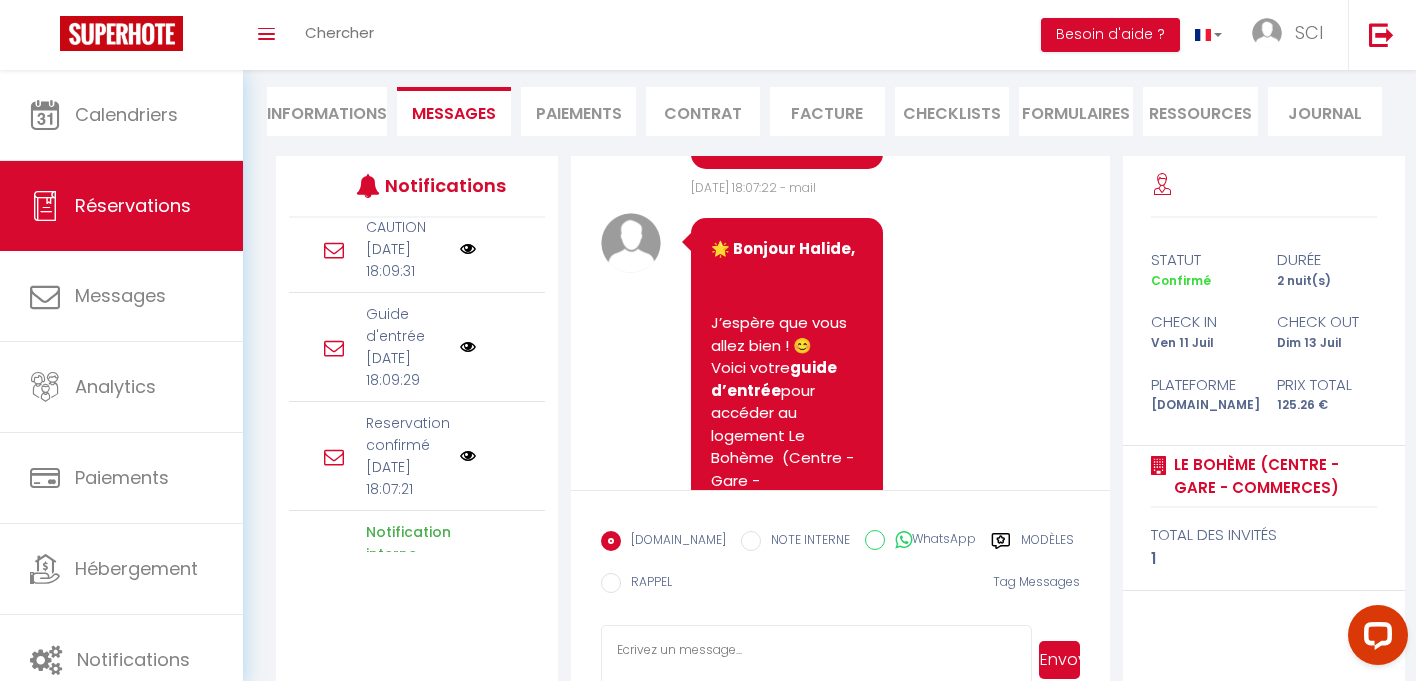 click on "Informations" at bounding box center [327, 111] 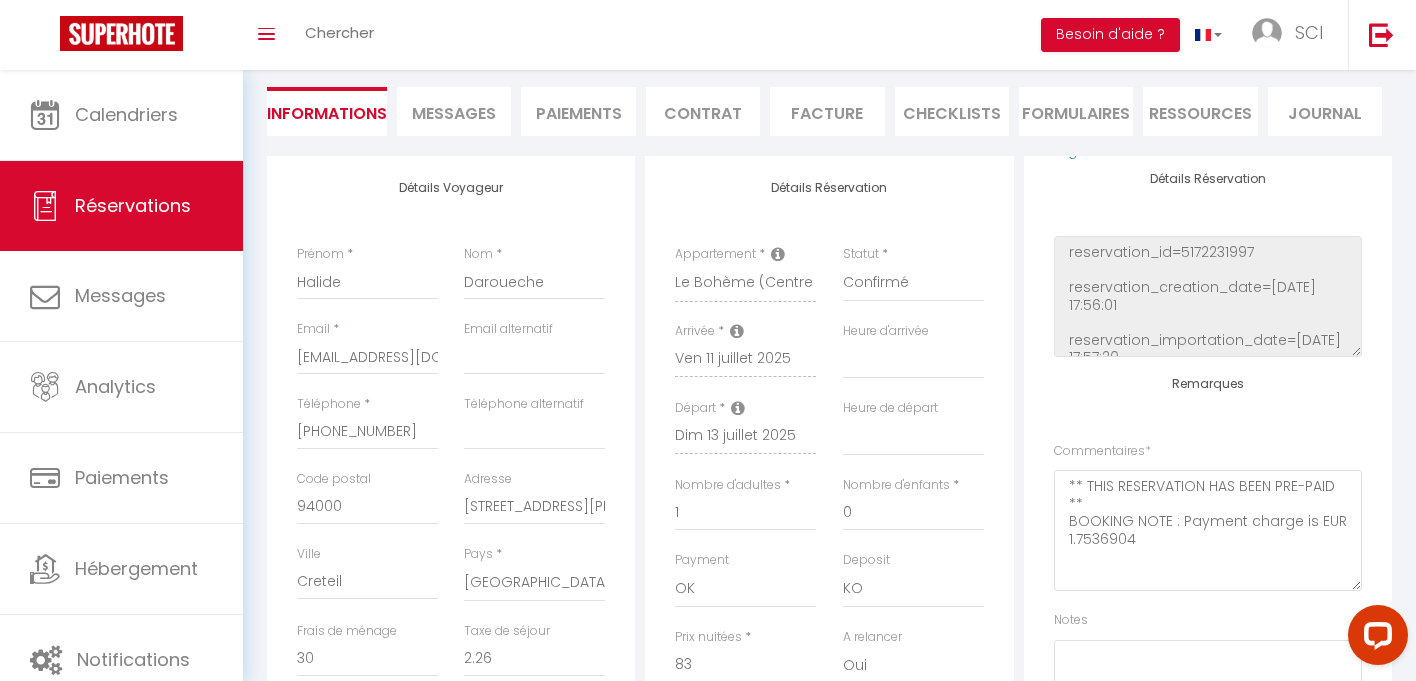 scroll, scrollTop: 805, scrollLeft: 0, axis: vertical 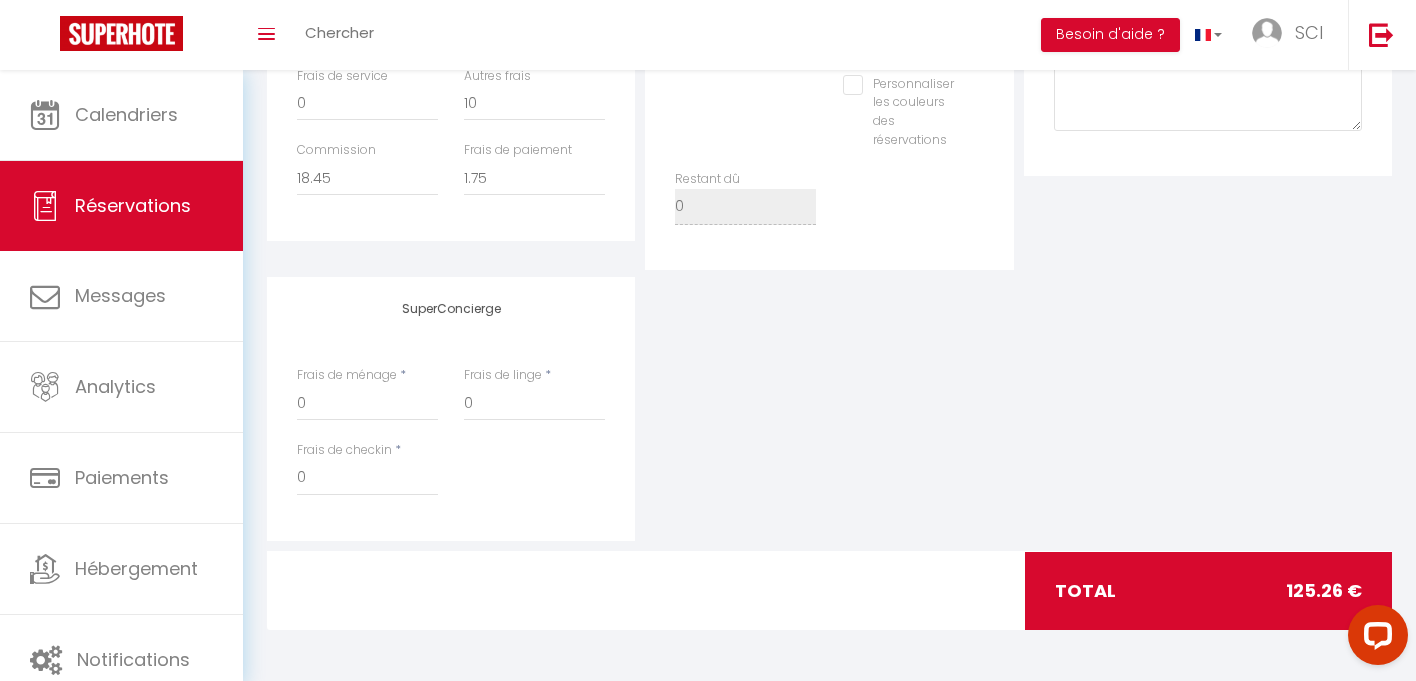 select 